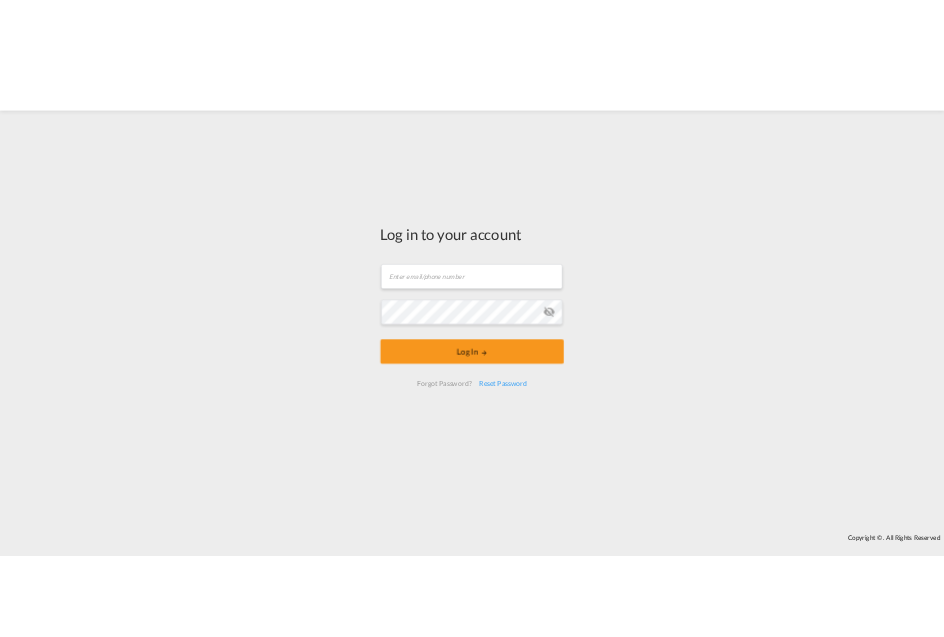 scroll, scrollTop: 0, scrollLeft: 0, axis: both 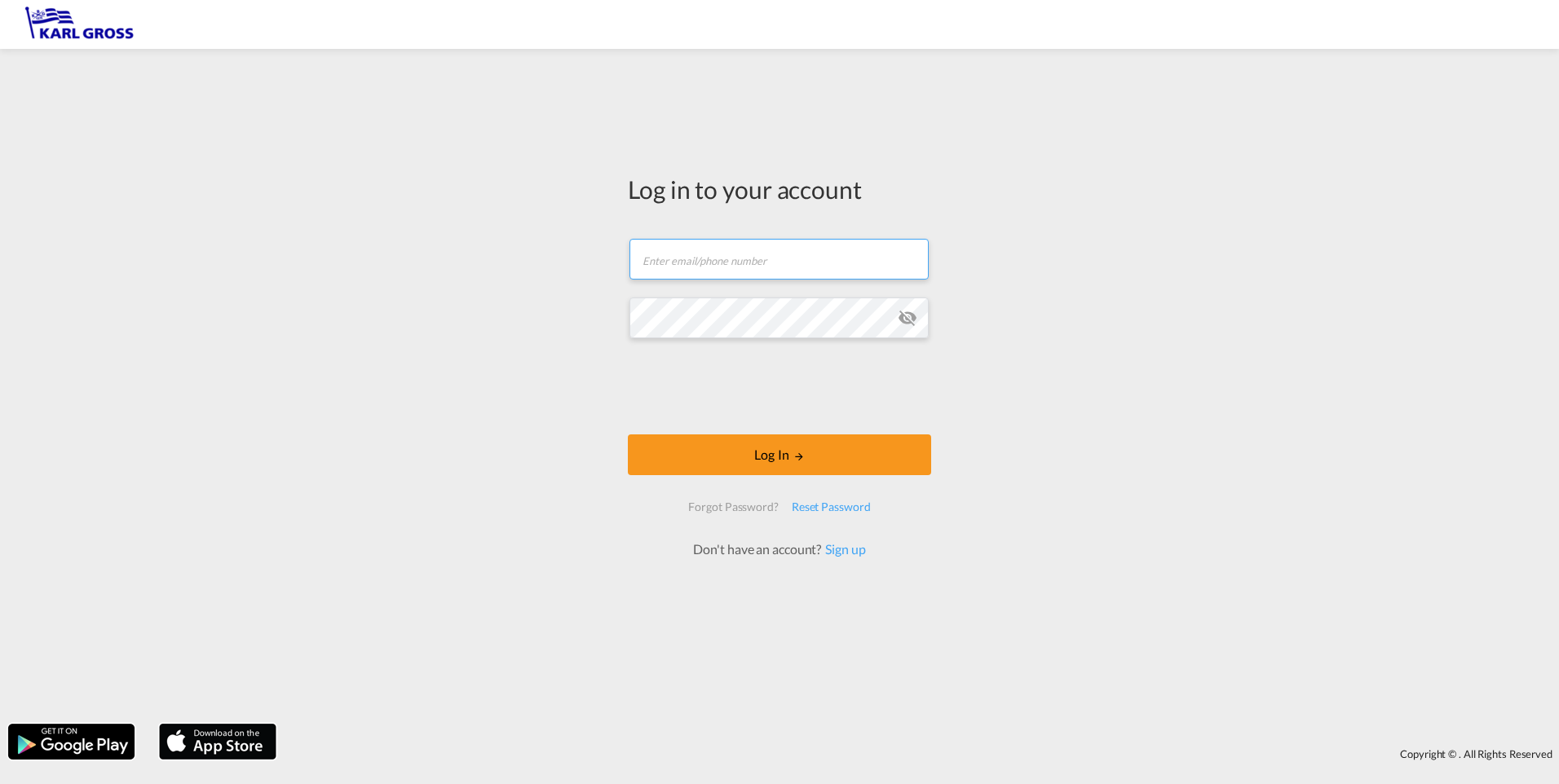 click at bounding box center [779, 259] 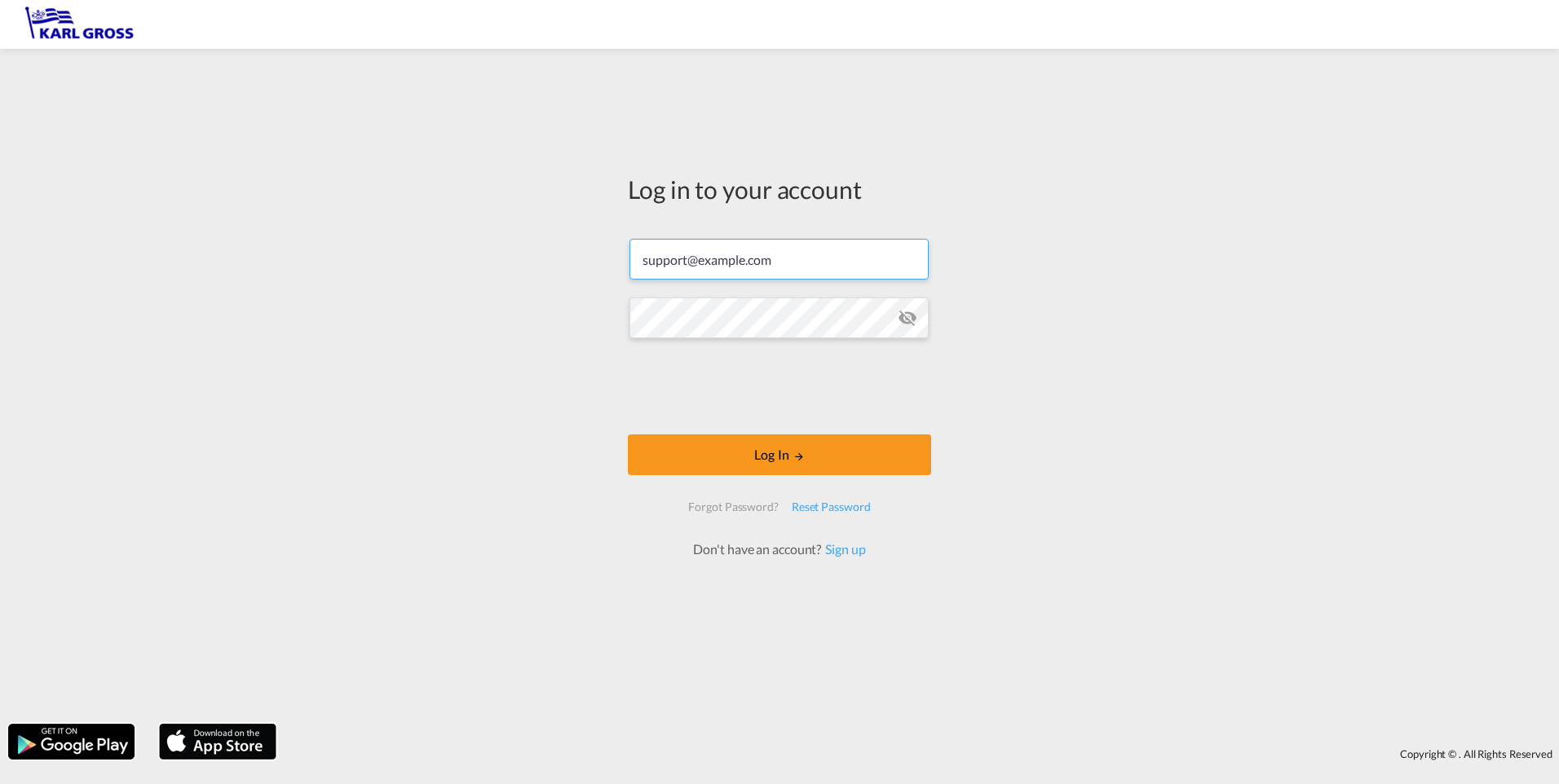 type on "support@example.com" 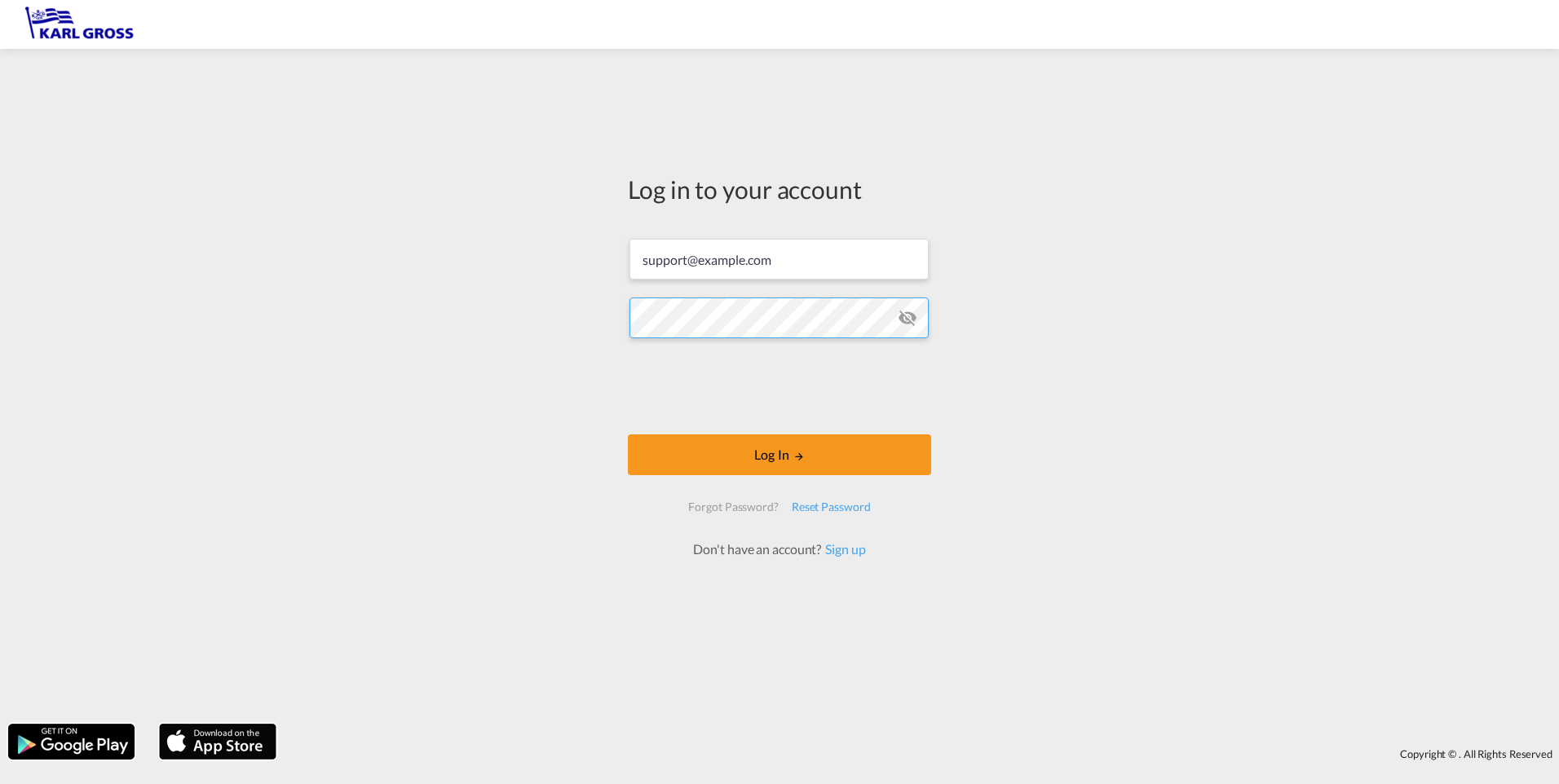 click on "Log In" at bounding box center [780, 455] 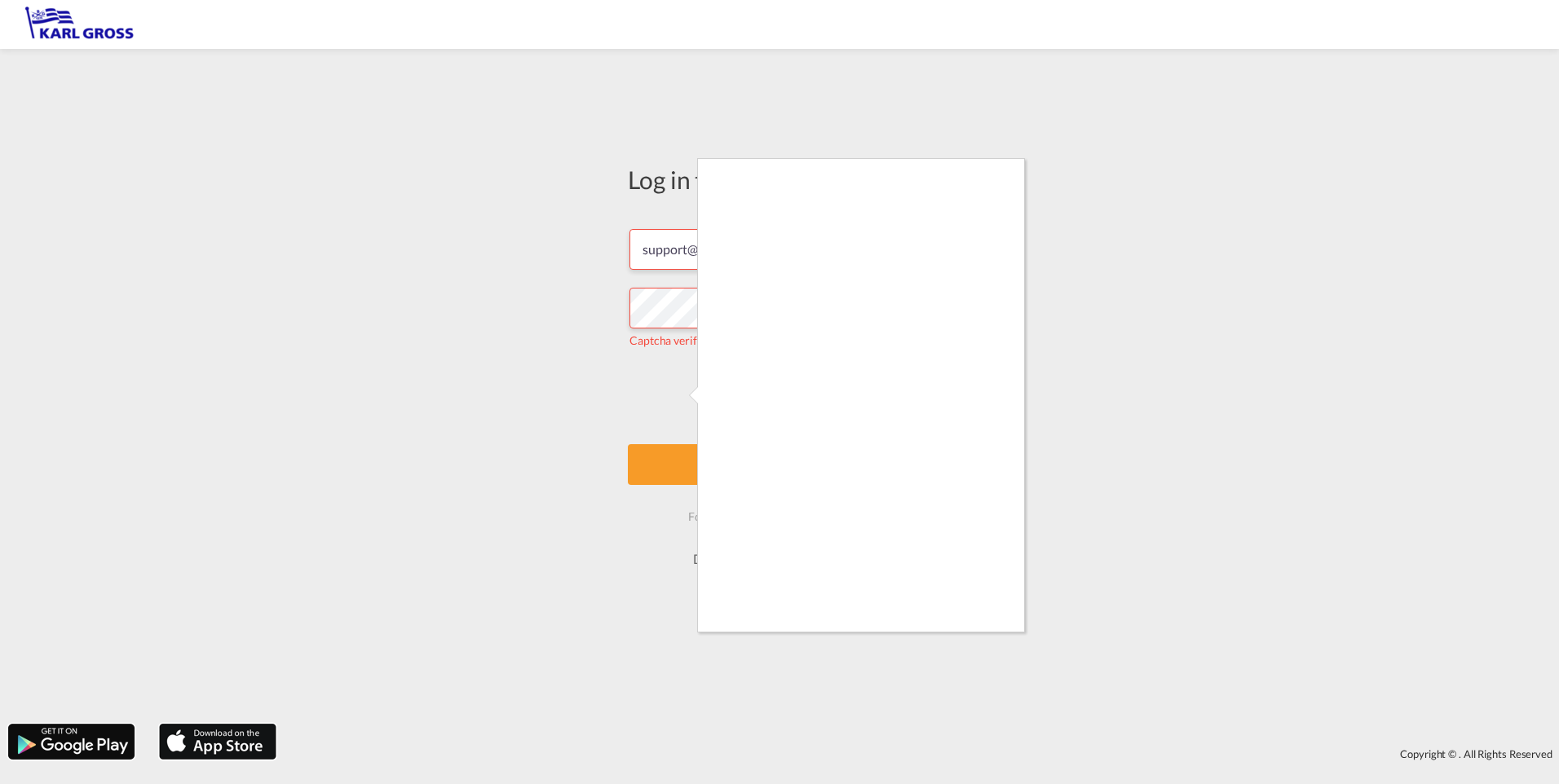 click at bounding box center [780, 392] 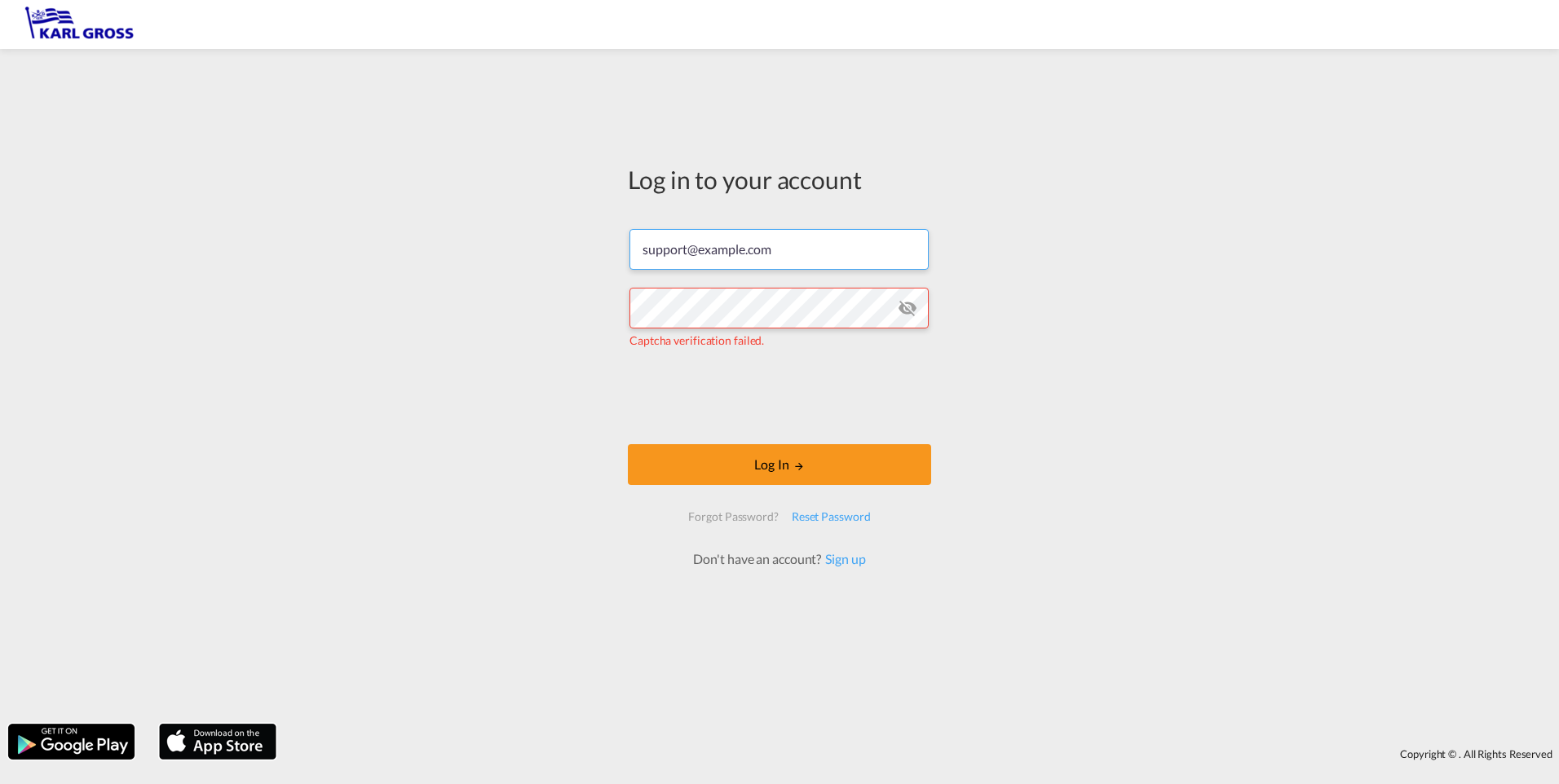click on "support@example.com" at bounding box center (779, 249) 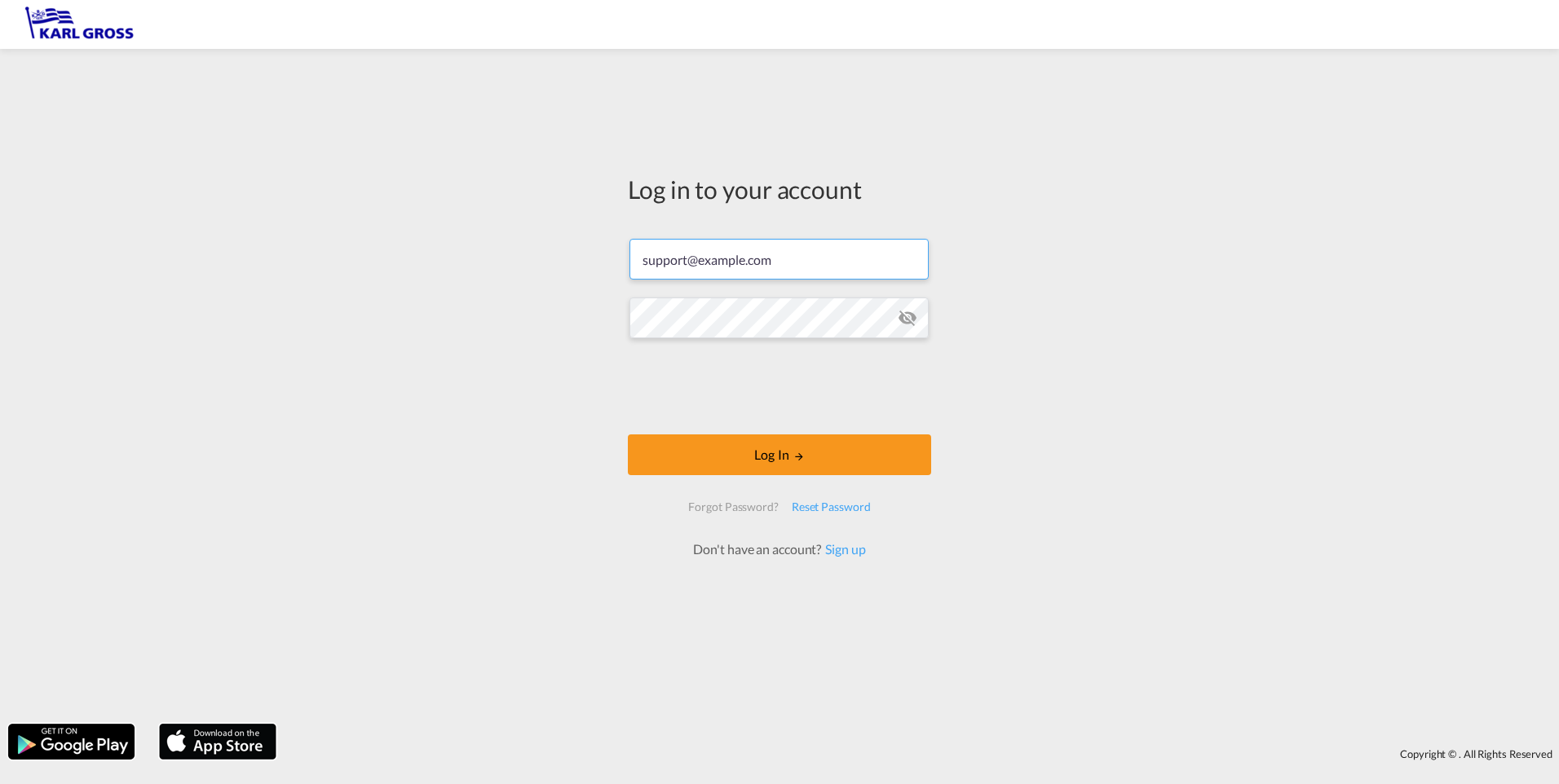 type on "support@example.com" 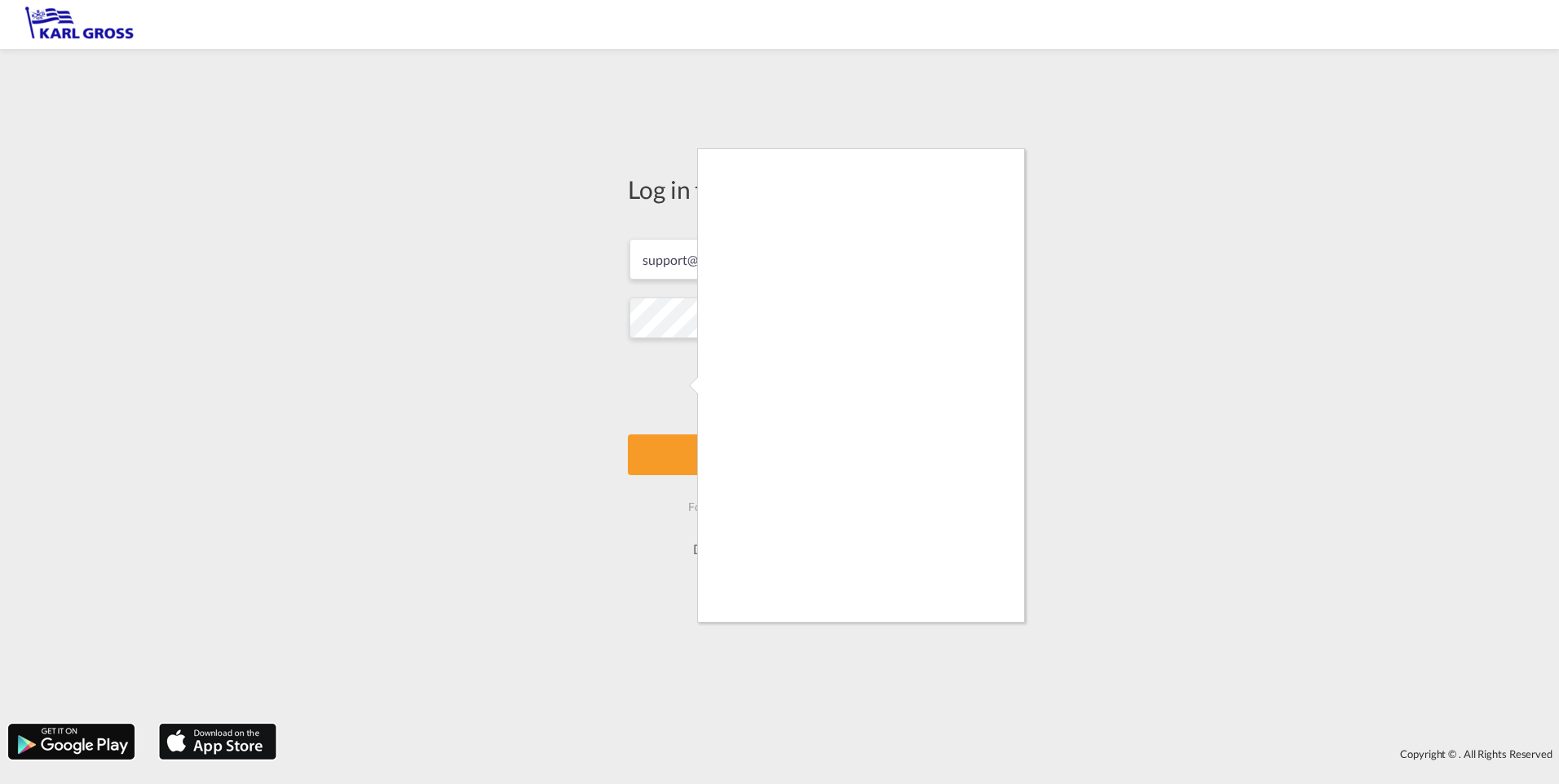 click at bounding box center [780, 392] 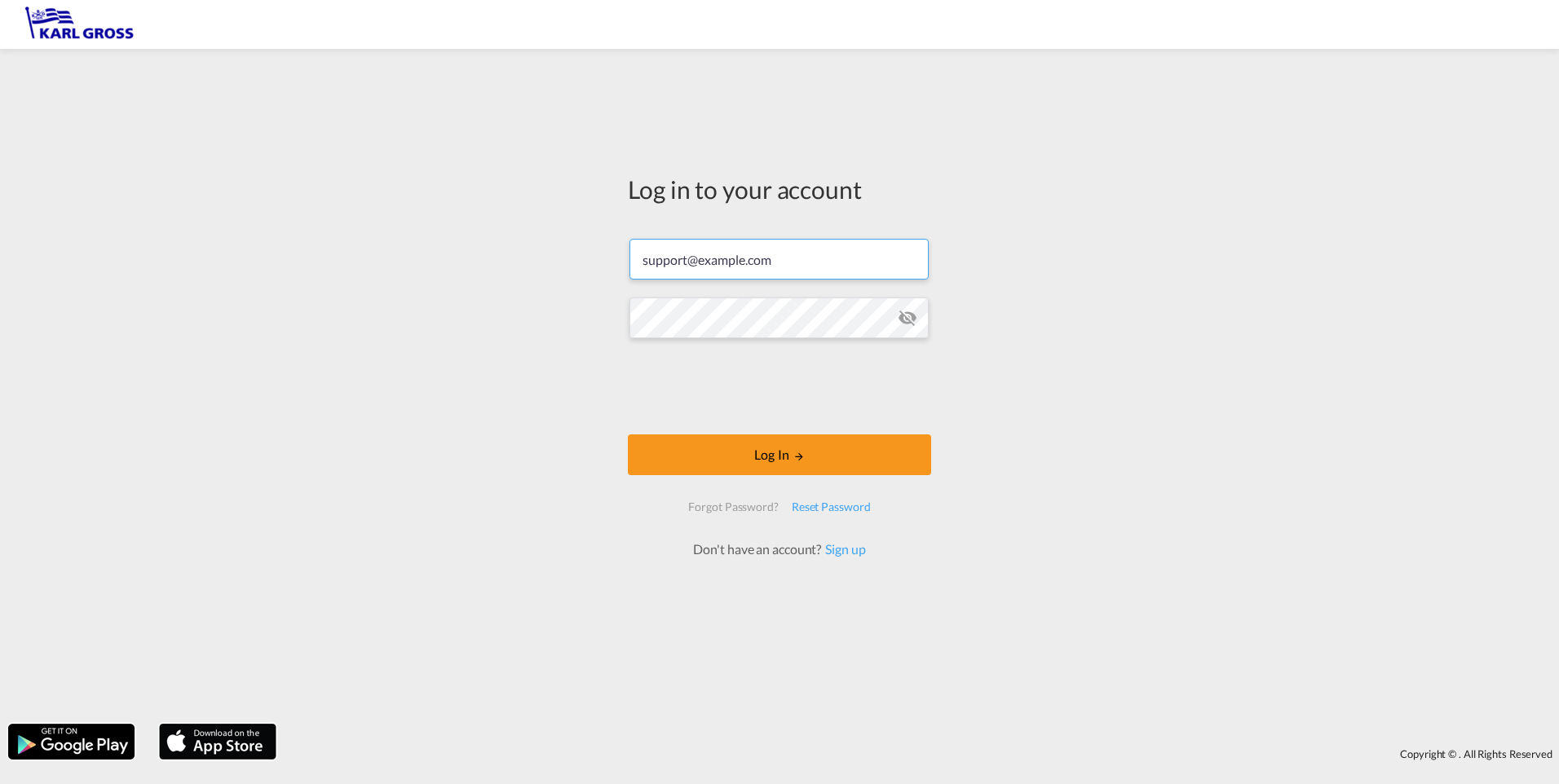 click on "a.dugiel@karlgross.de" at bounding box center (779, 259) 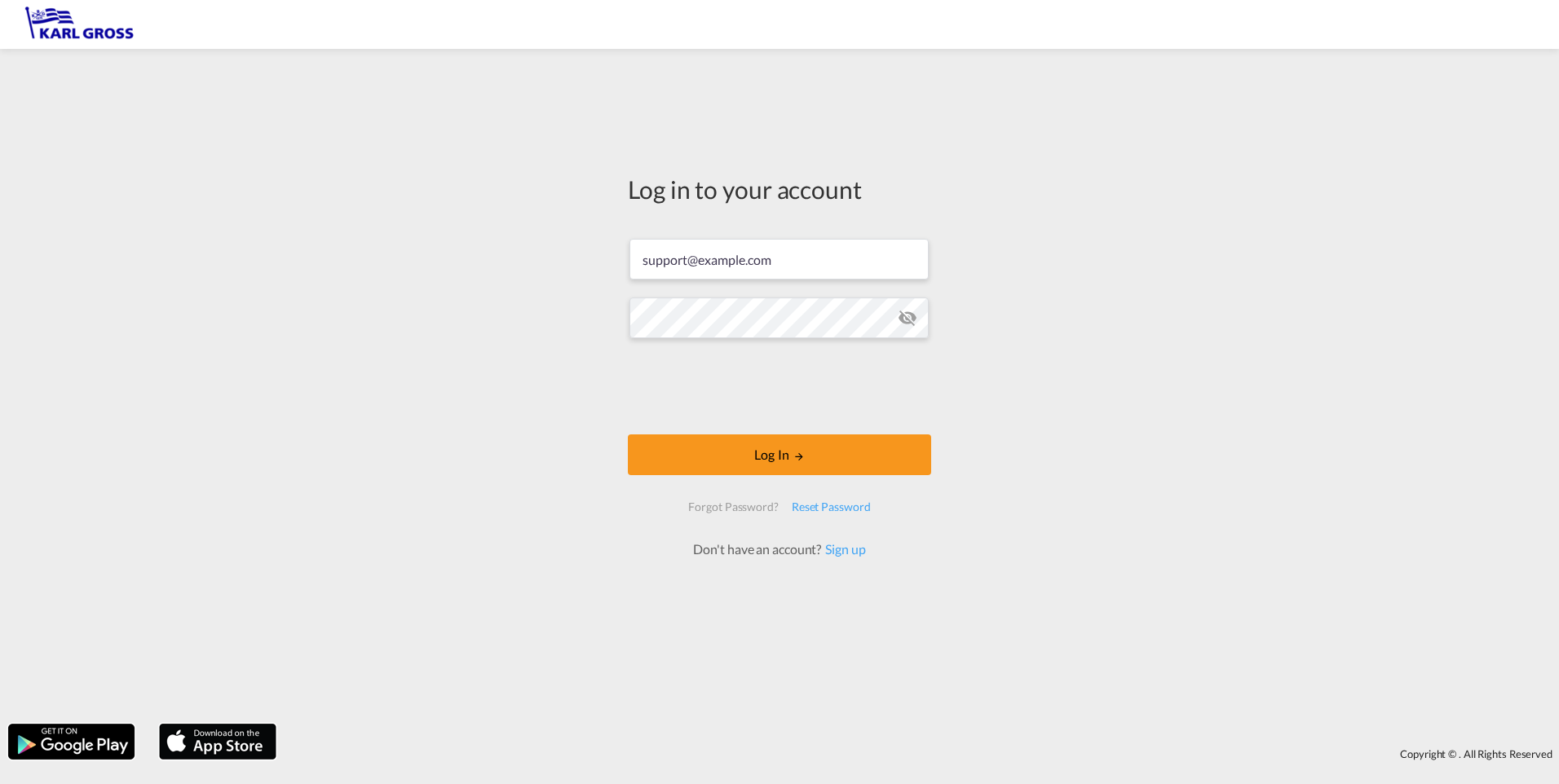 click on "Log in to your account i.bouwmann@karlgross.de
Log In
Forgot Password?
Reset Password Don't have an account?  Sign up" at bounding box center [780, 365] 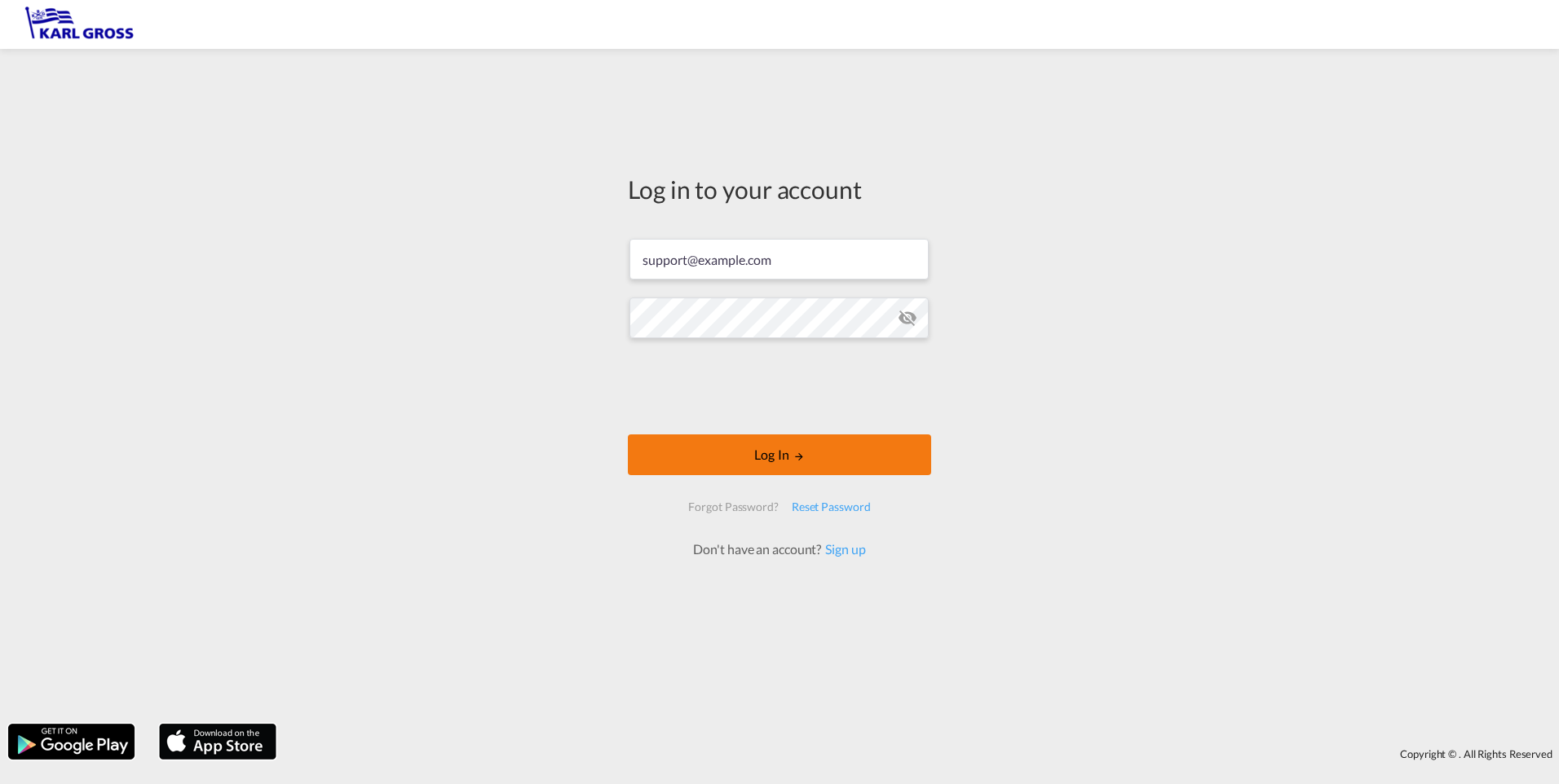 click on "Log In" at bounding box center (780, 455) 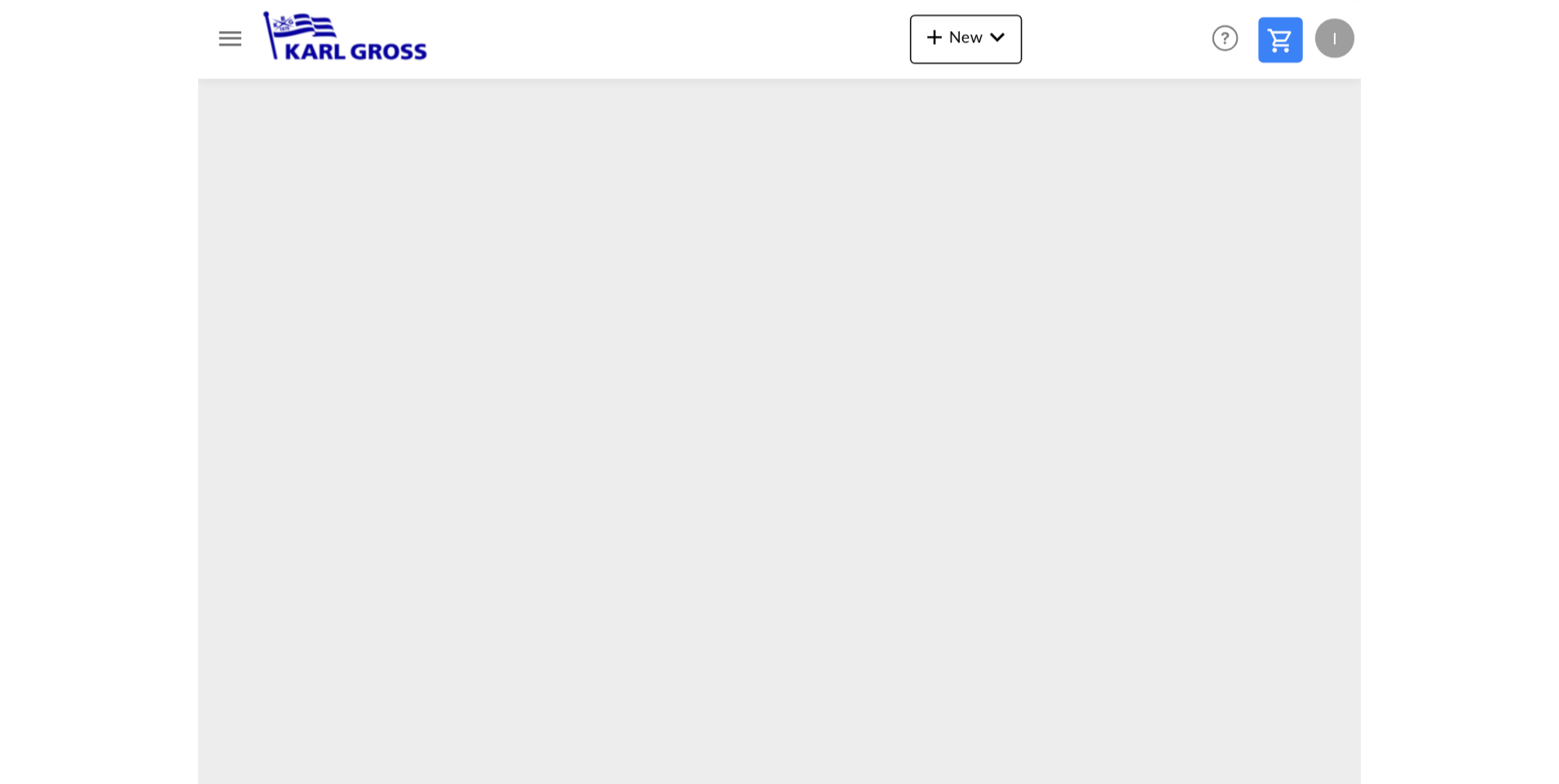 scroll, scrollTop: 0, scrollLeft: 0, axis: both 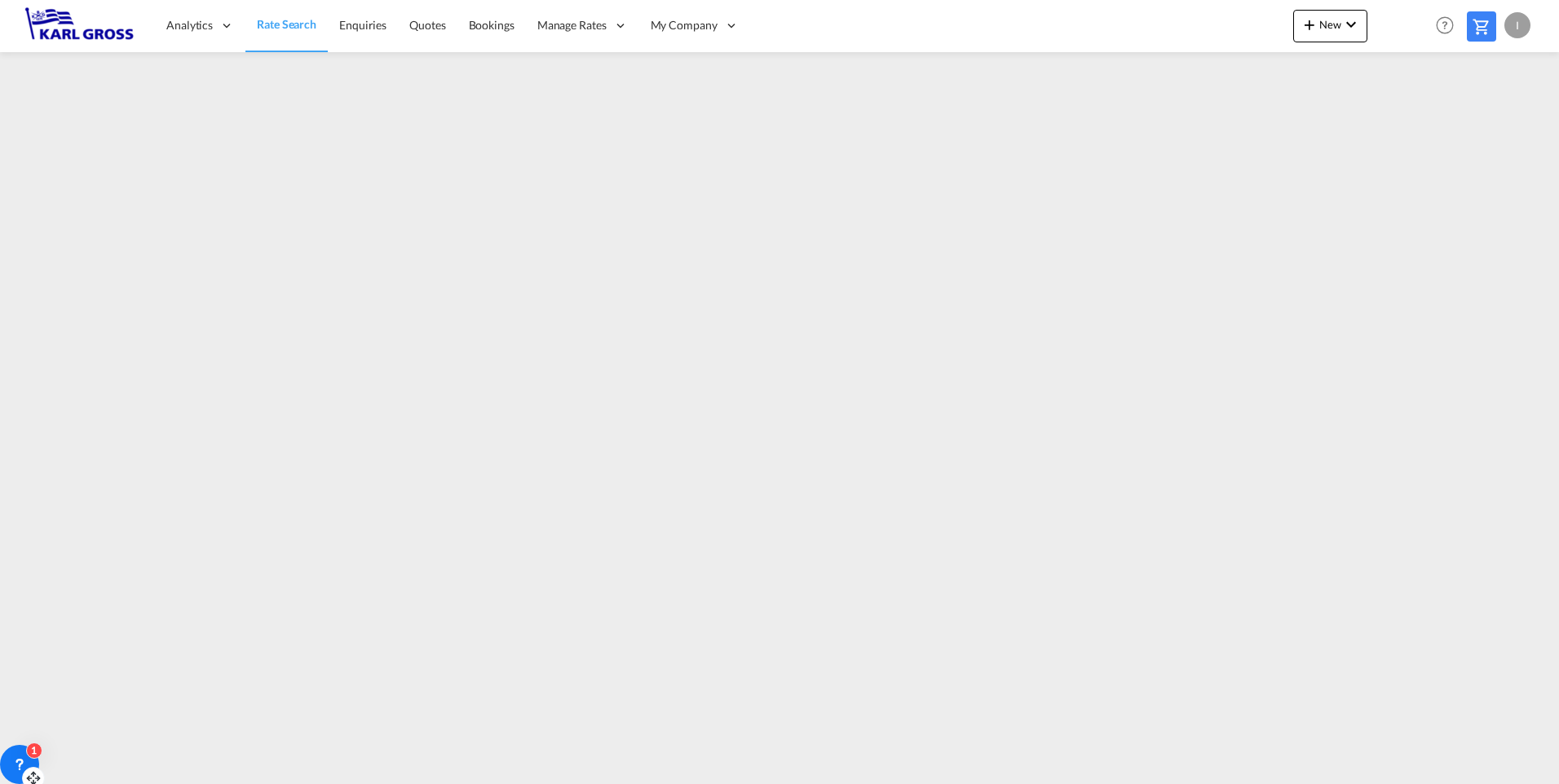 click 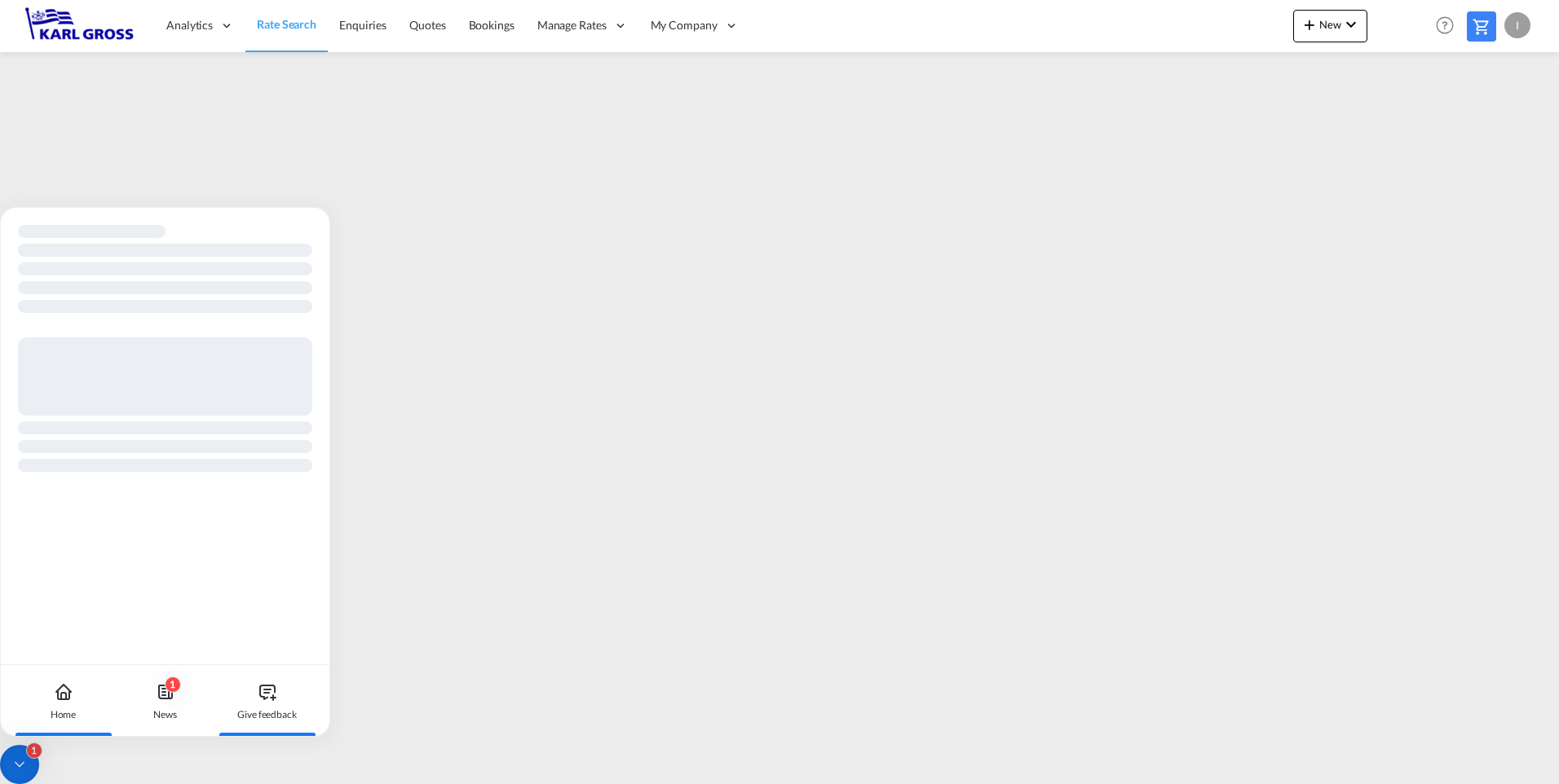 click on "Give feedback" at bounding box center (267, 715) 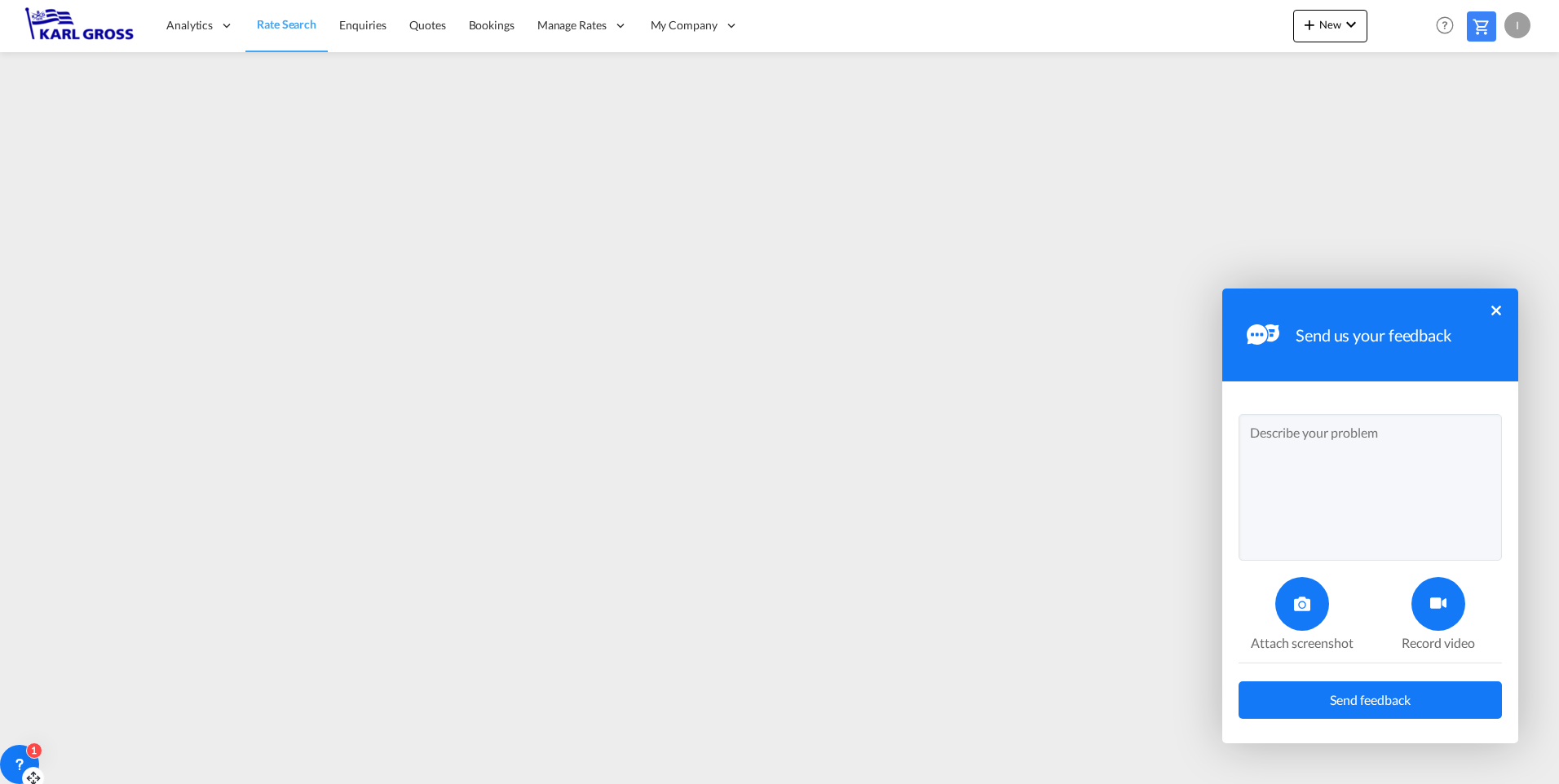 click at bounding box center (1438, 604) 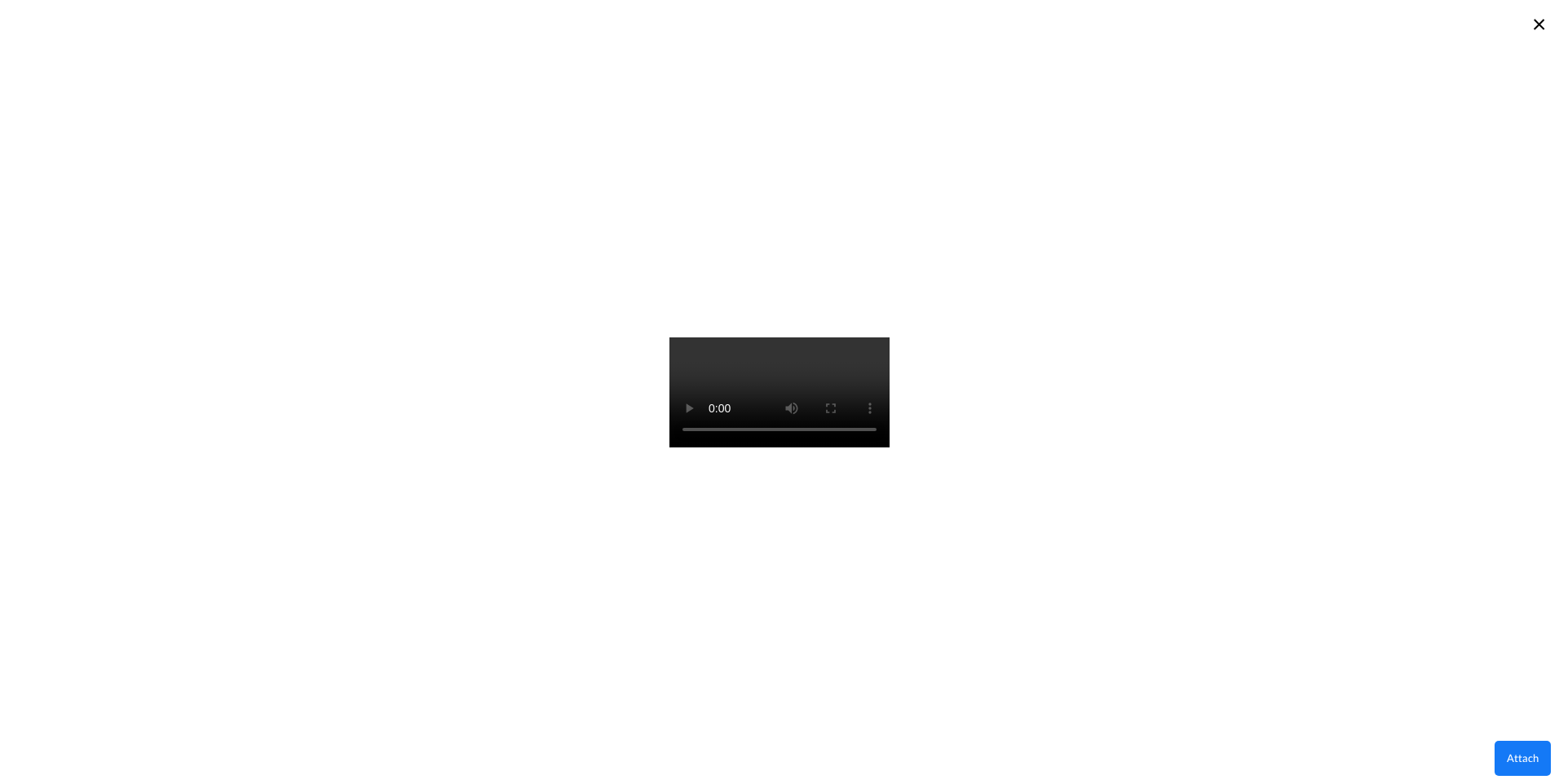 click on "Attach" at bounding box center [1522, 758] 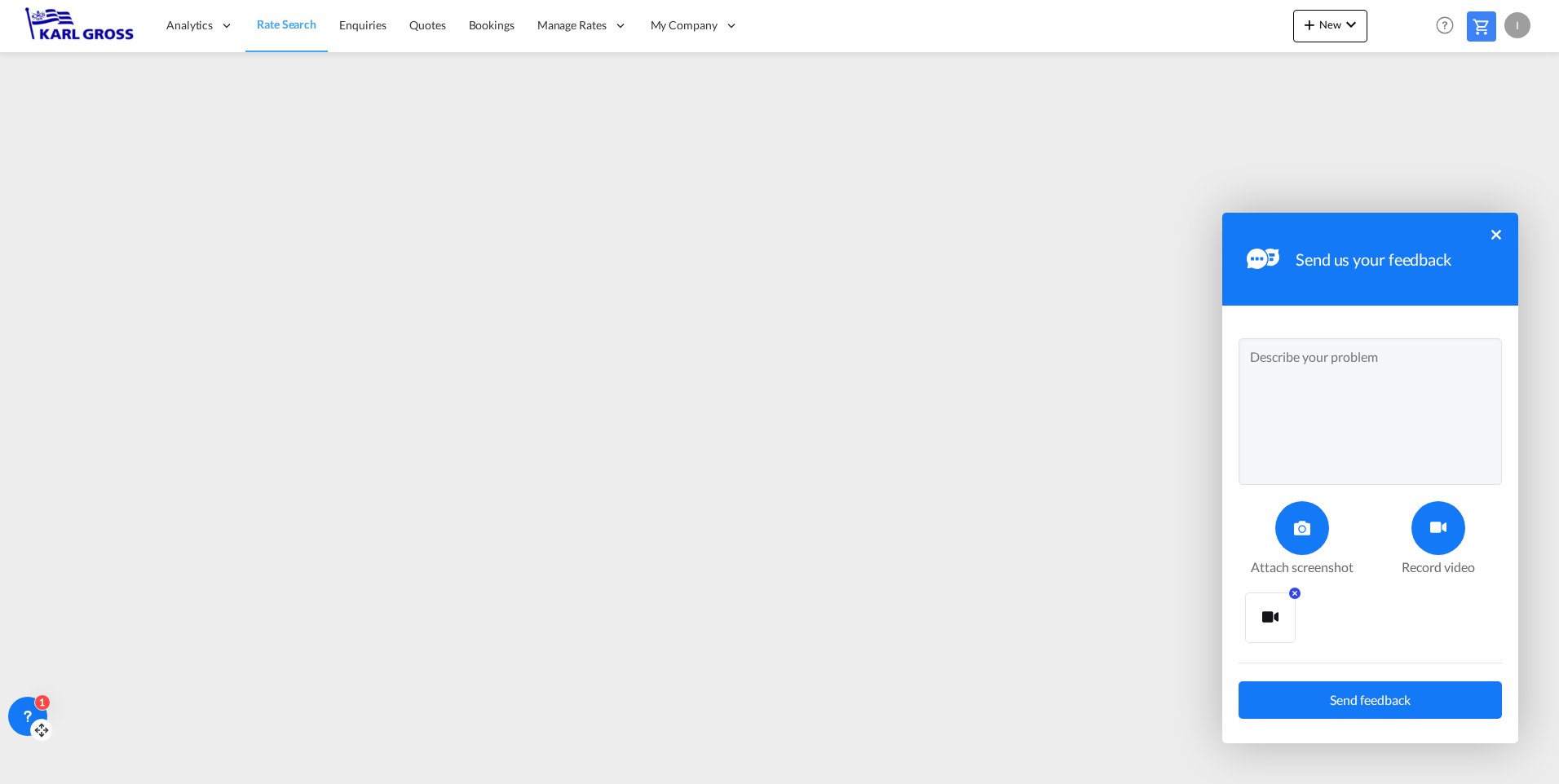 click at bounding box center (1270, 618) 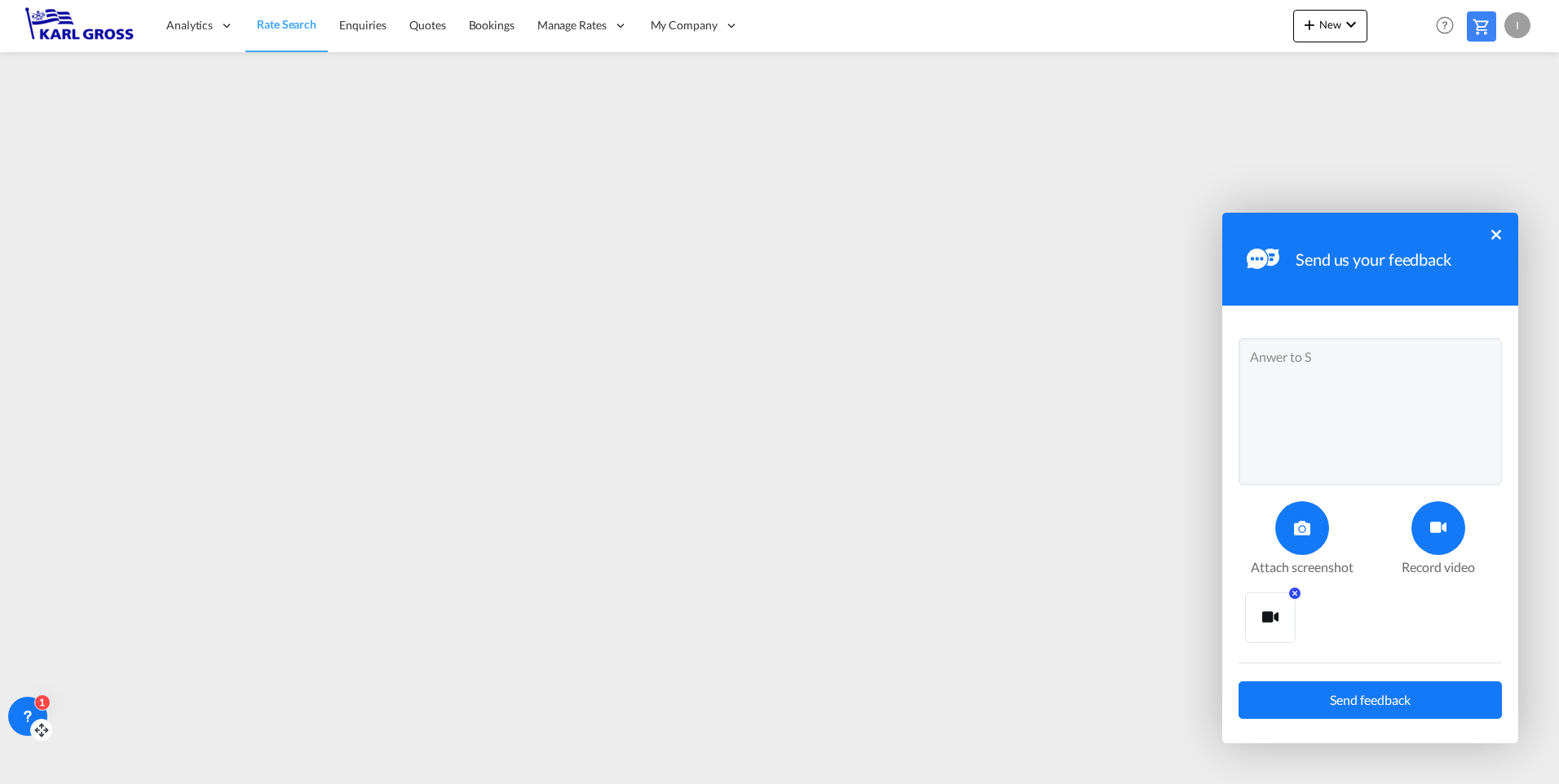 click on "Anwer to S" at bounding box center [1370, 412] 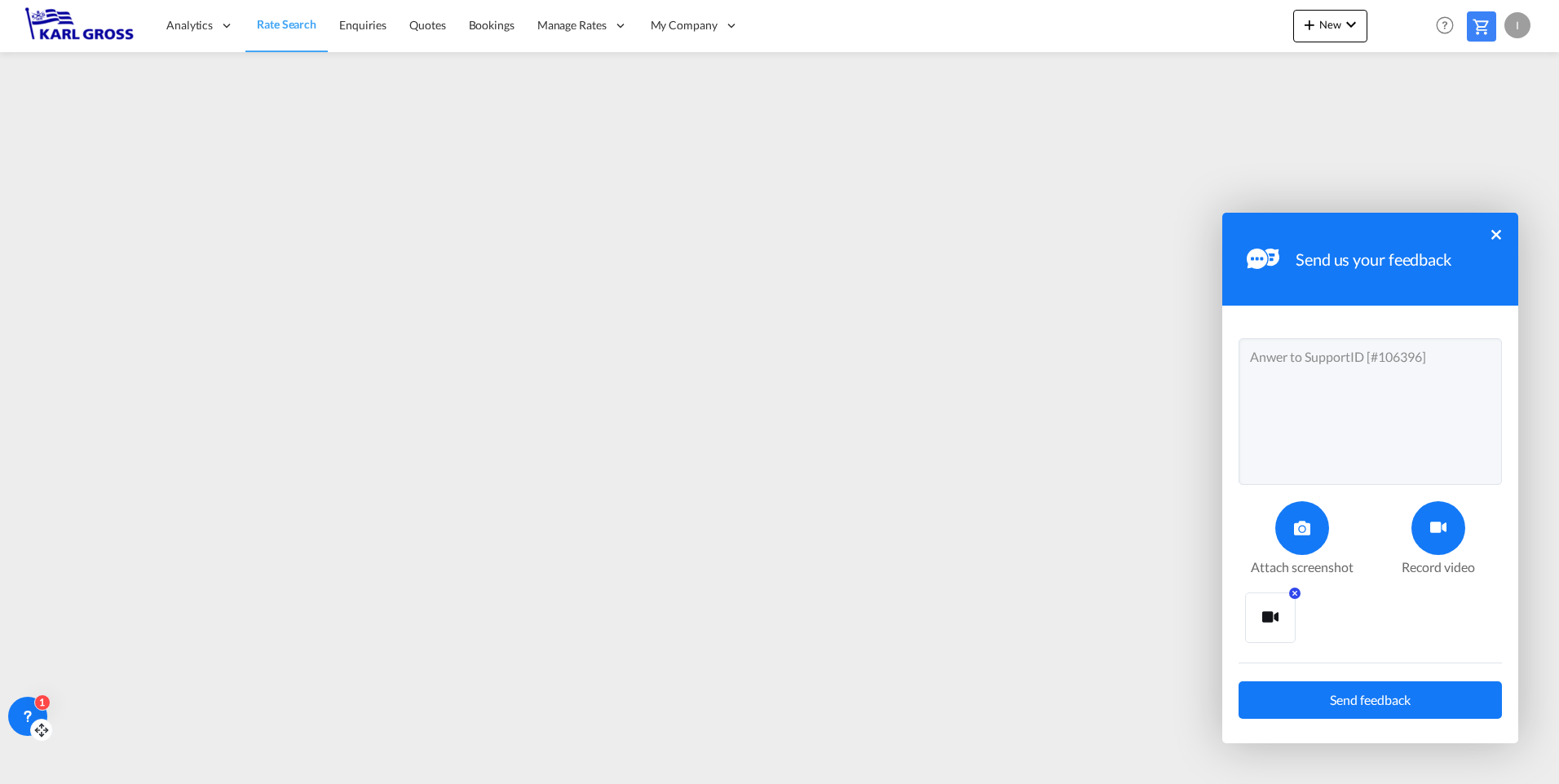 click on "Anwer to SupportID [#106396]" at bounding box center [1370, 412] 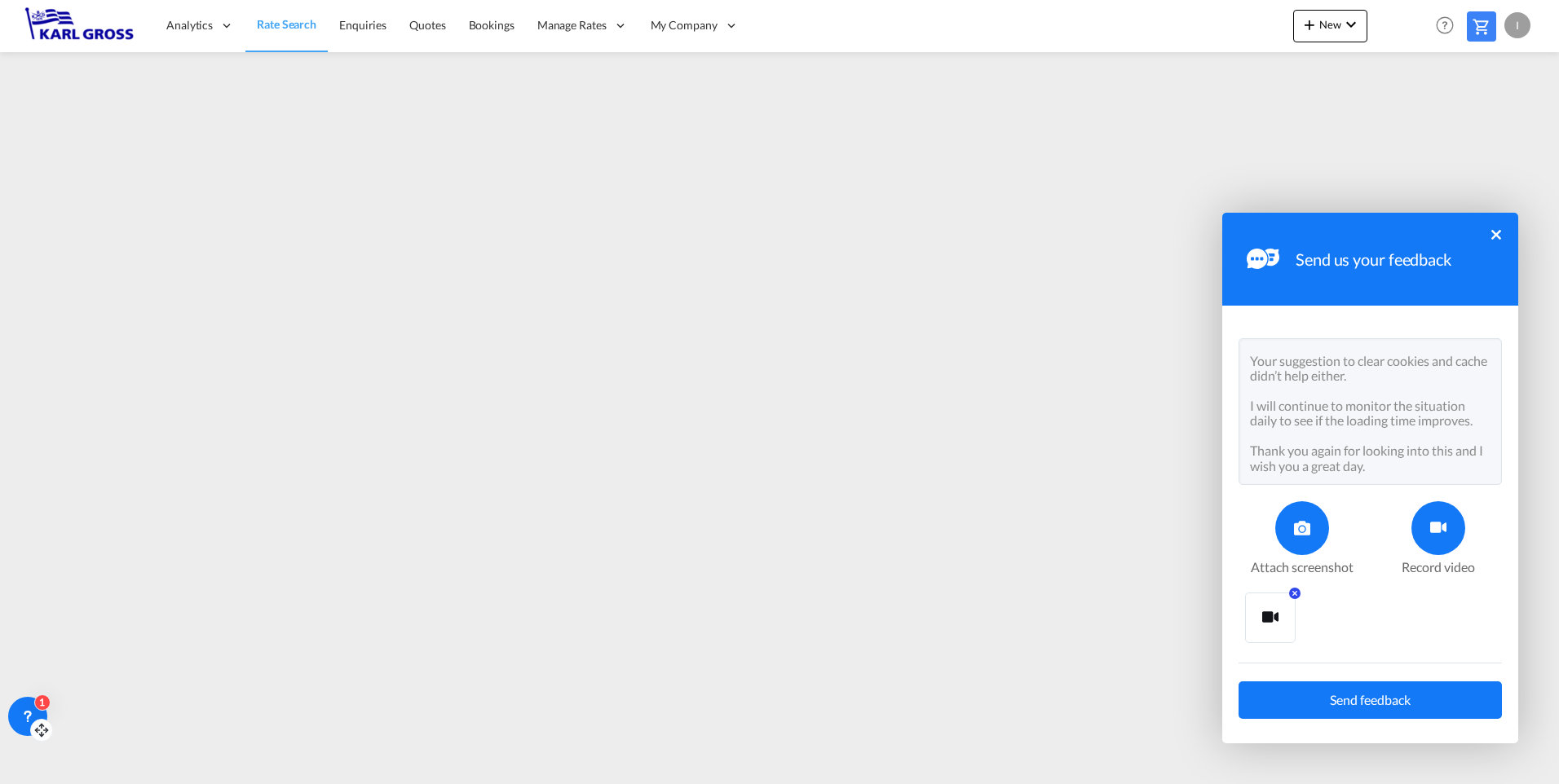 scroll, scrollTop: 0, scrollLeft: 0, axis: both 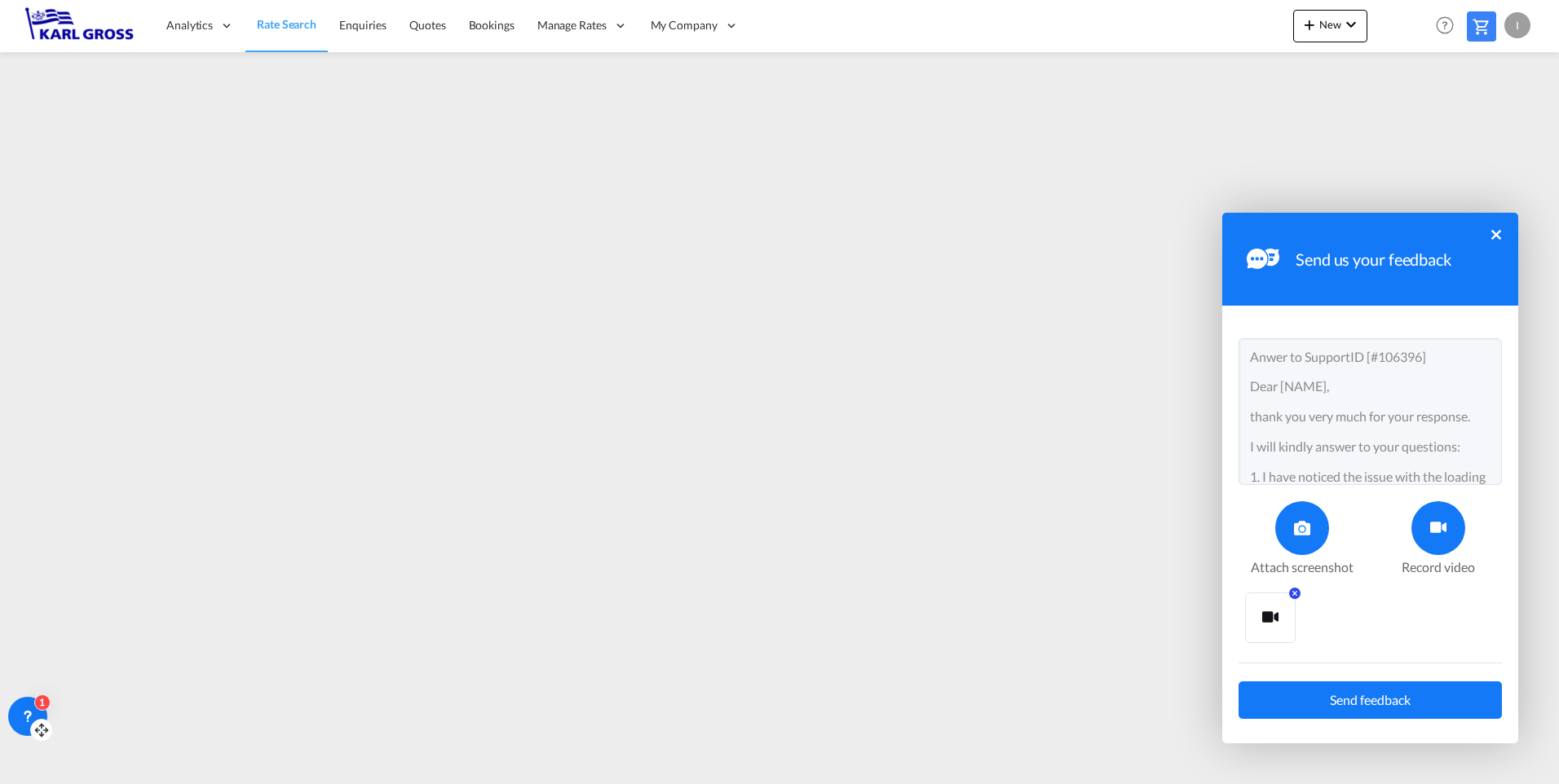 click on "Anwer to SupportID [#106396]
Dear [NAME],
thank you very much for your response.
I will kindly answer to your questions:
1. I have noticed the issue with the loading time several times already. It often takes a very long time until all rates are displayed. At first, just a few appear, and then I sometimes must wait up to two minutes before anything else happens.
2. Unfortunately, I am not able to record a short video of my screen, but I have attached a screenshot. I also tried using a different browser (Google Chrome) , but unfortunately, the issue still the same.
Your suggestion to clear cookies and cache didn’t help either.
I will continue to monitor the situation daily to see if the loading time improves.
Thank you again for looking into this and I wish you a great day." at bounding box center [1370, 412] 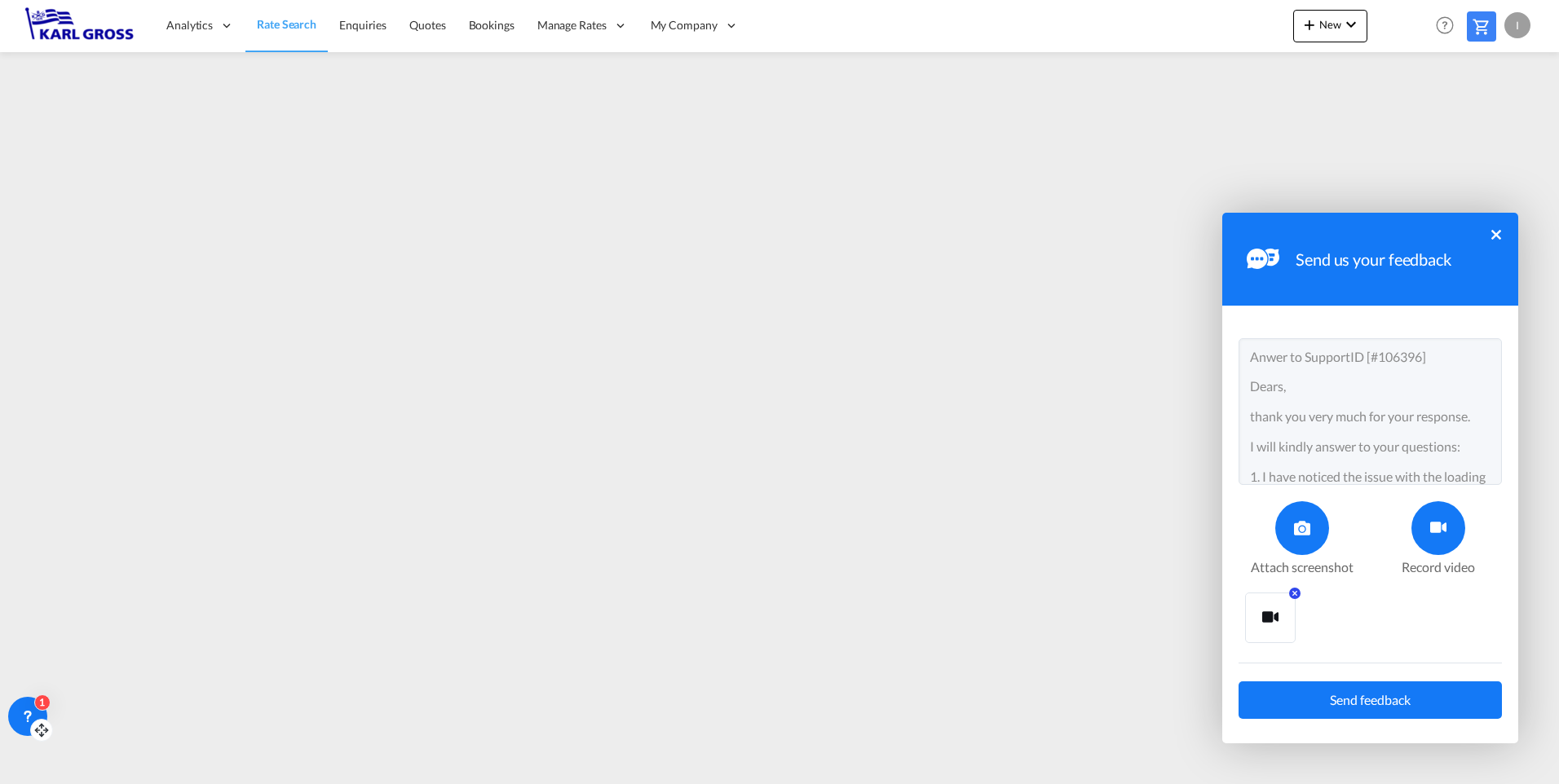 click on "Anwer to SupportID [#106396]
Dears,
thank you very much for your response.
I will kindly answer to your questions:
1. I have noticed the issue with the loading time several times already. It often takes a very long time until all rates are displayed. At first, just a few appear, and then I sometimes must wait up to two minutes before anything else happens.
2. Unfortunately, I am not able to record a short video of my screen, but I have attached a screenshot. I also tried using a different browser (Google Chrome) , but unfortunately, the issue still the same.
Your suggestion to clear cookies and cache didn’t help either.
I will continue to monitor the situation daily to see if the loading time improves.
Thank you again for looking into this and I wish you a great day." at bounding box center [1370, 412] 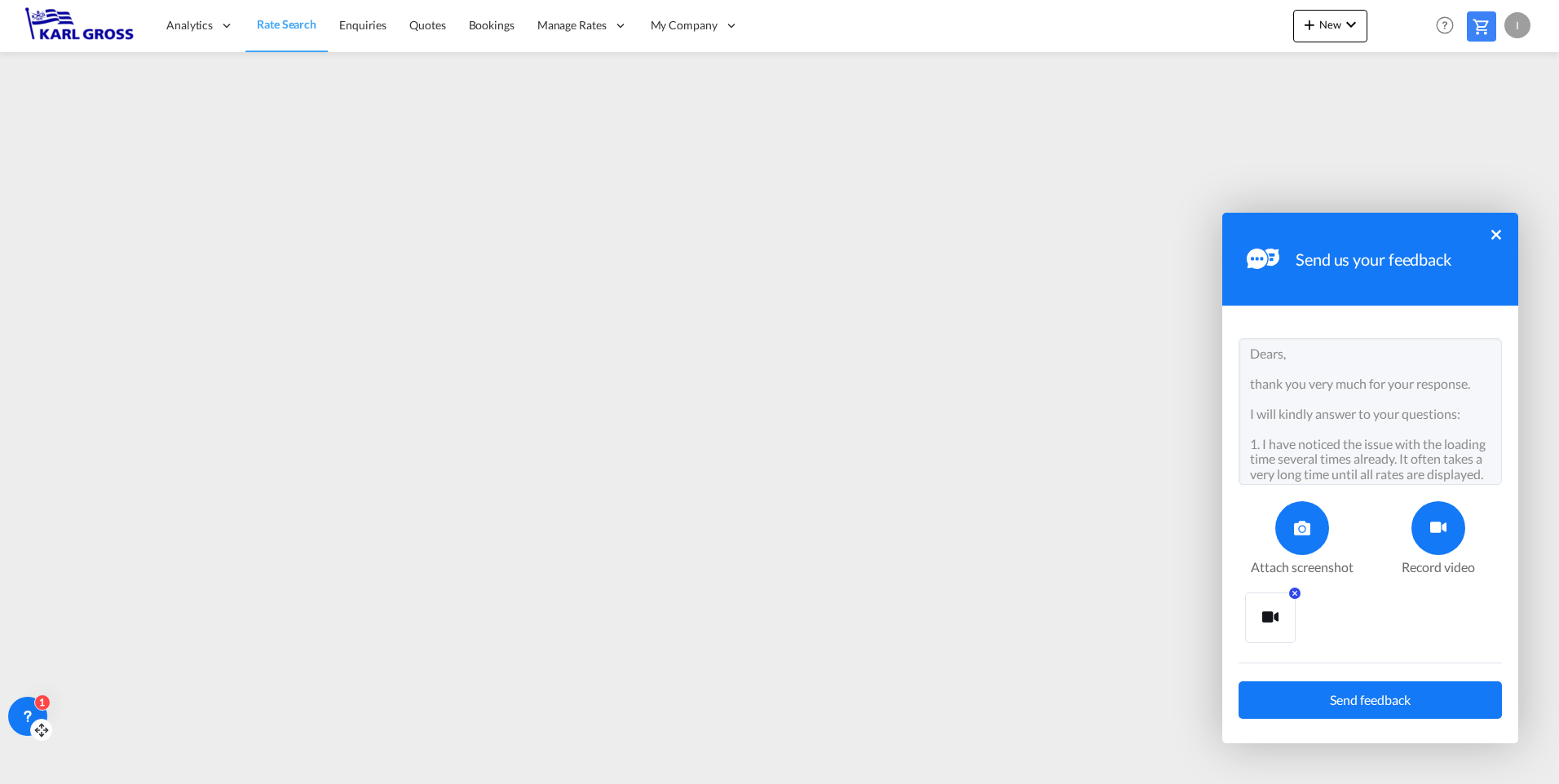 click at bounding box center (1270, 618) 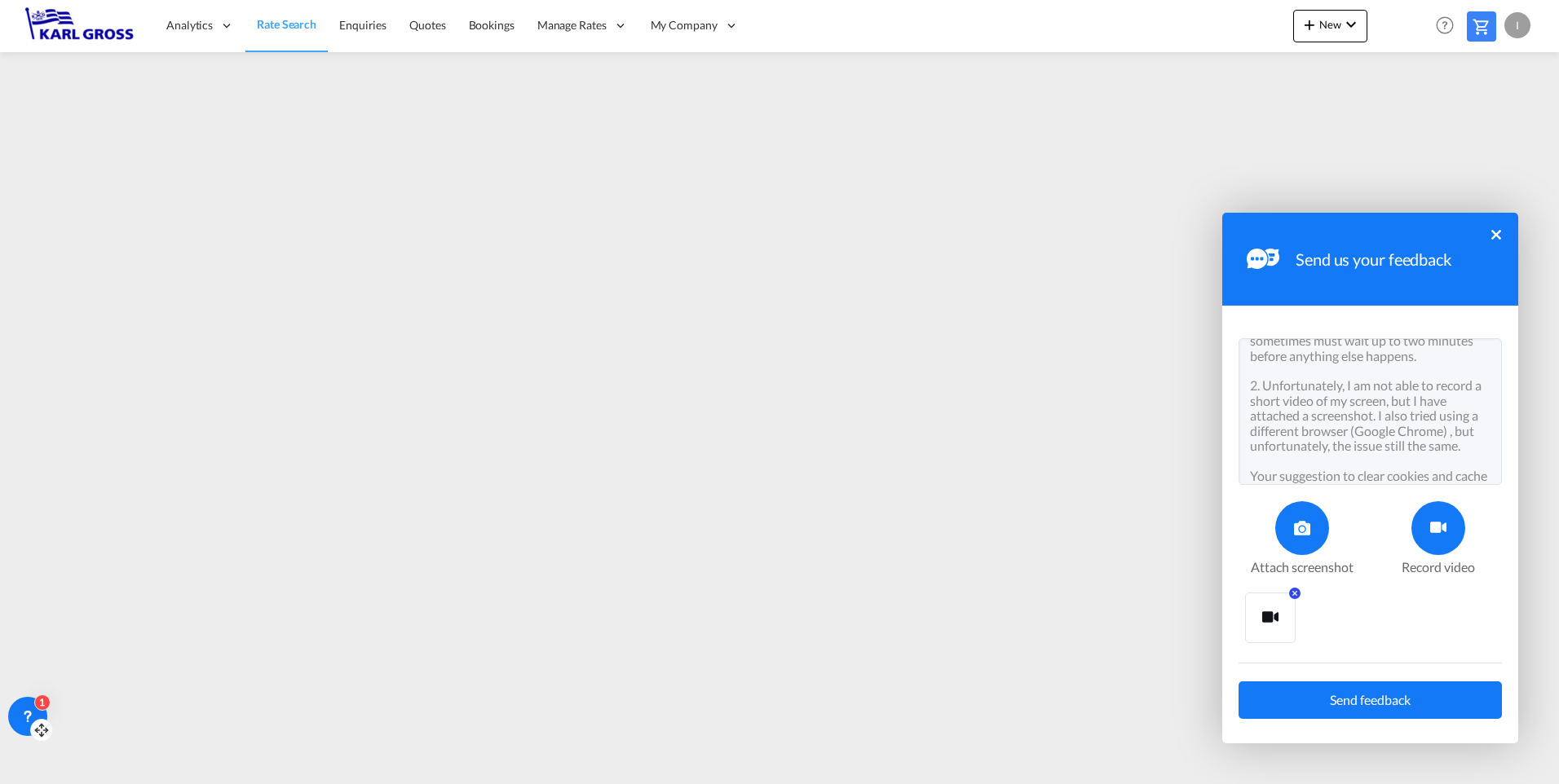 scroll, scrollTop: 228, scrollLeft: 0, axis: vertical 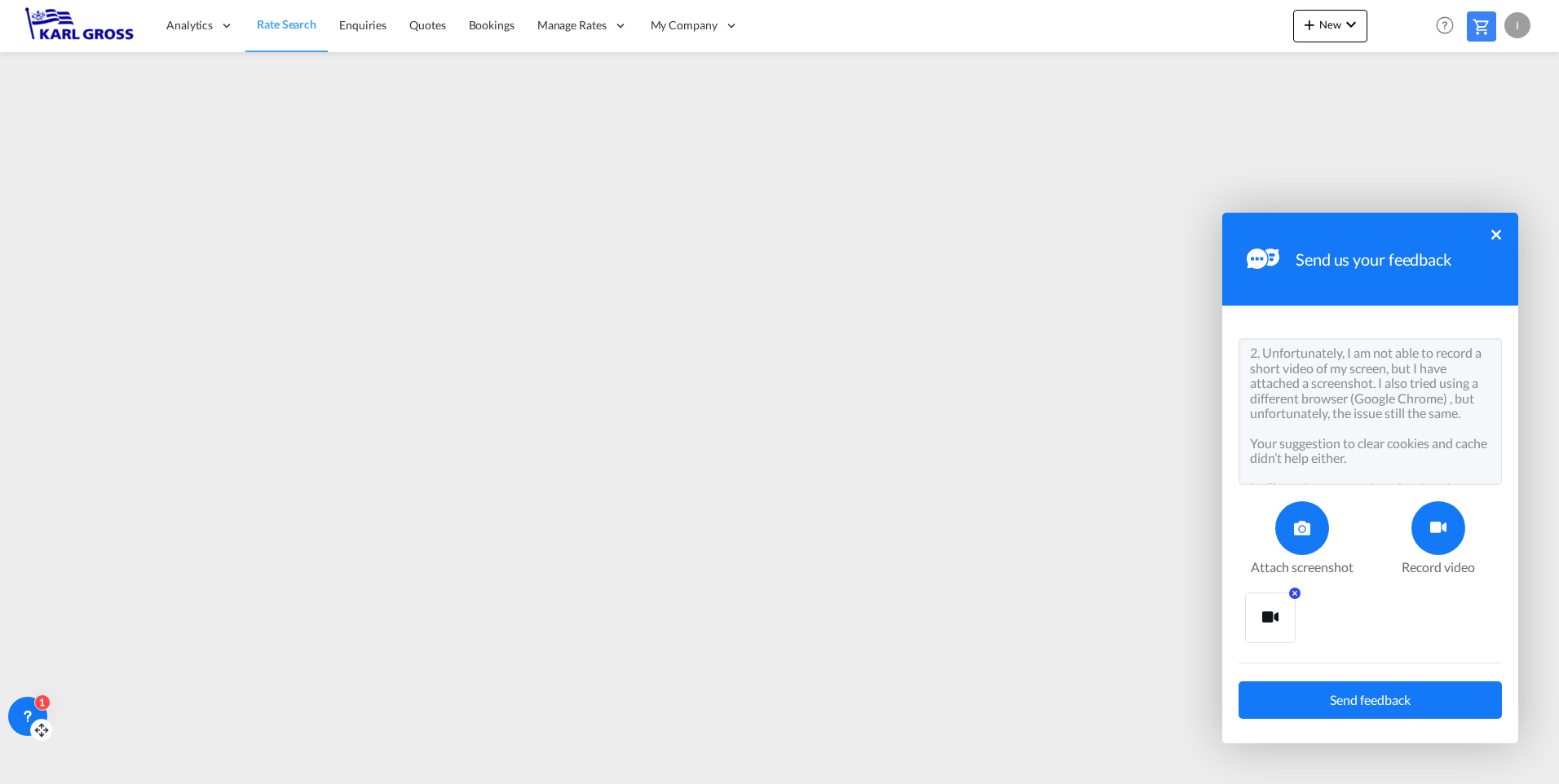 click on "×" at bounding box center [1295, 593] 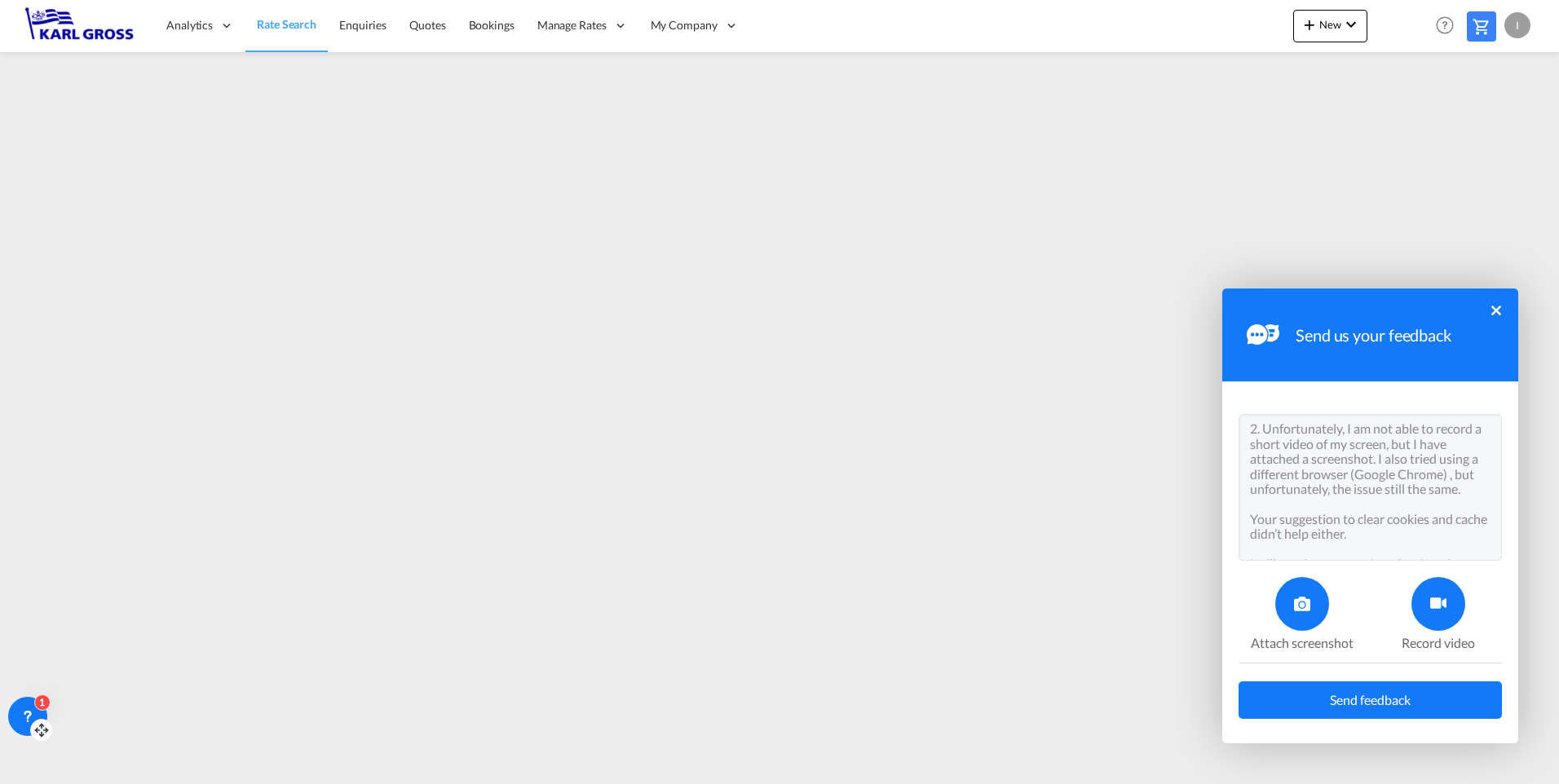 drag, startPoint x: 1370, startPoint y: 301, endPoint x: 1287, endPoint y: 319, distance: 84.92938 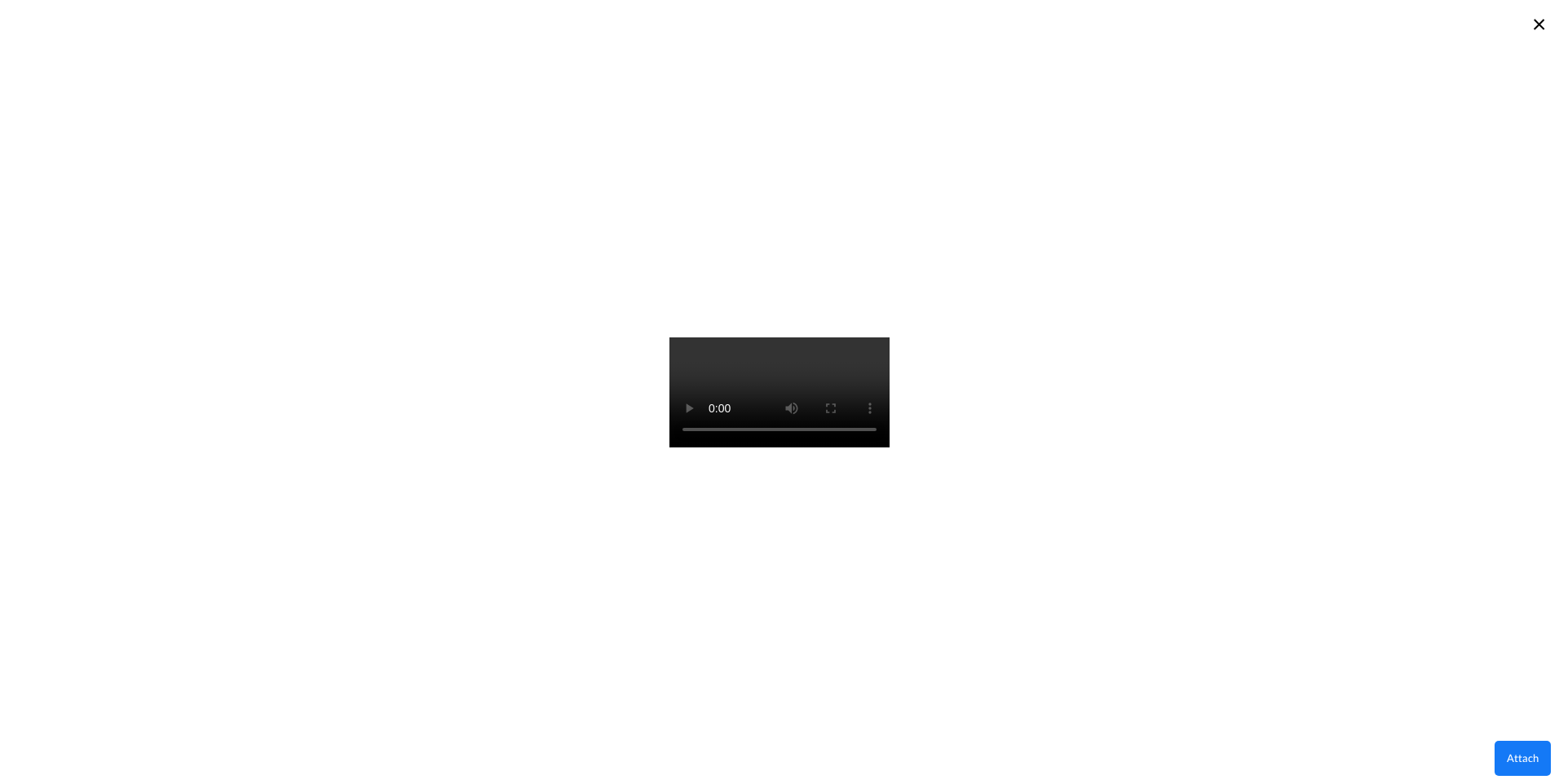 click on "×" at bounding box center [1539, 23] 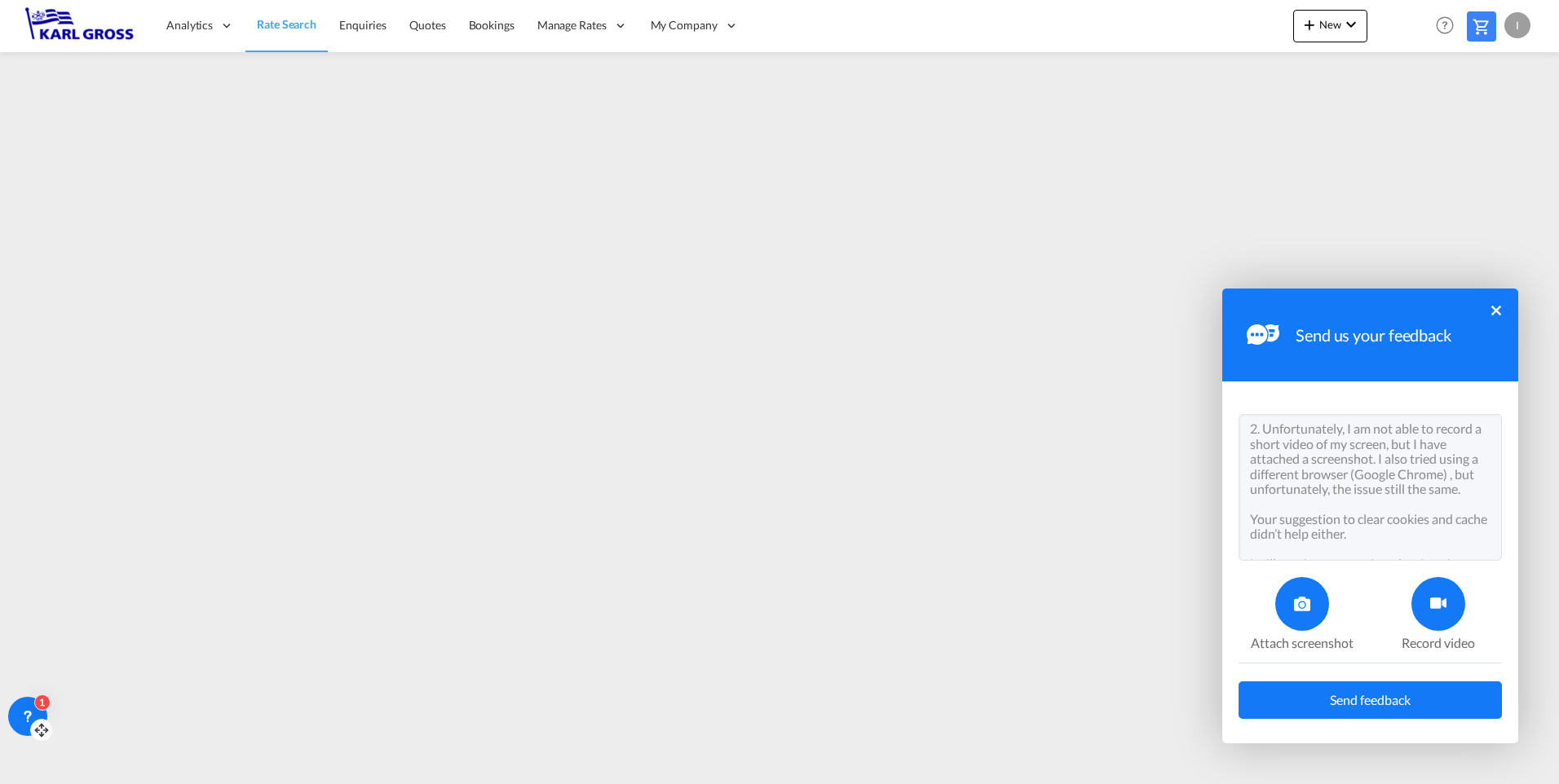 click at bounding box center (1438, 604) 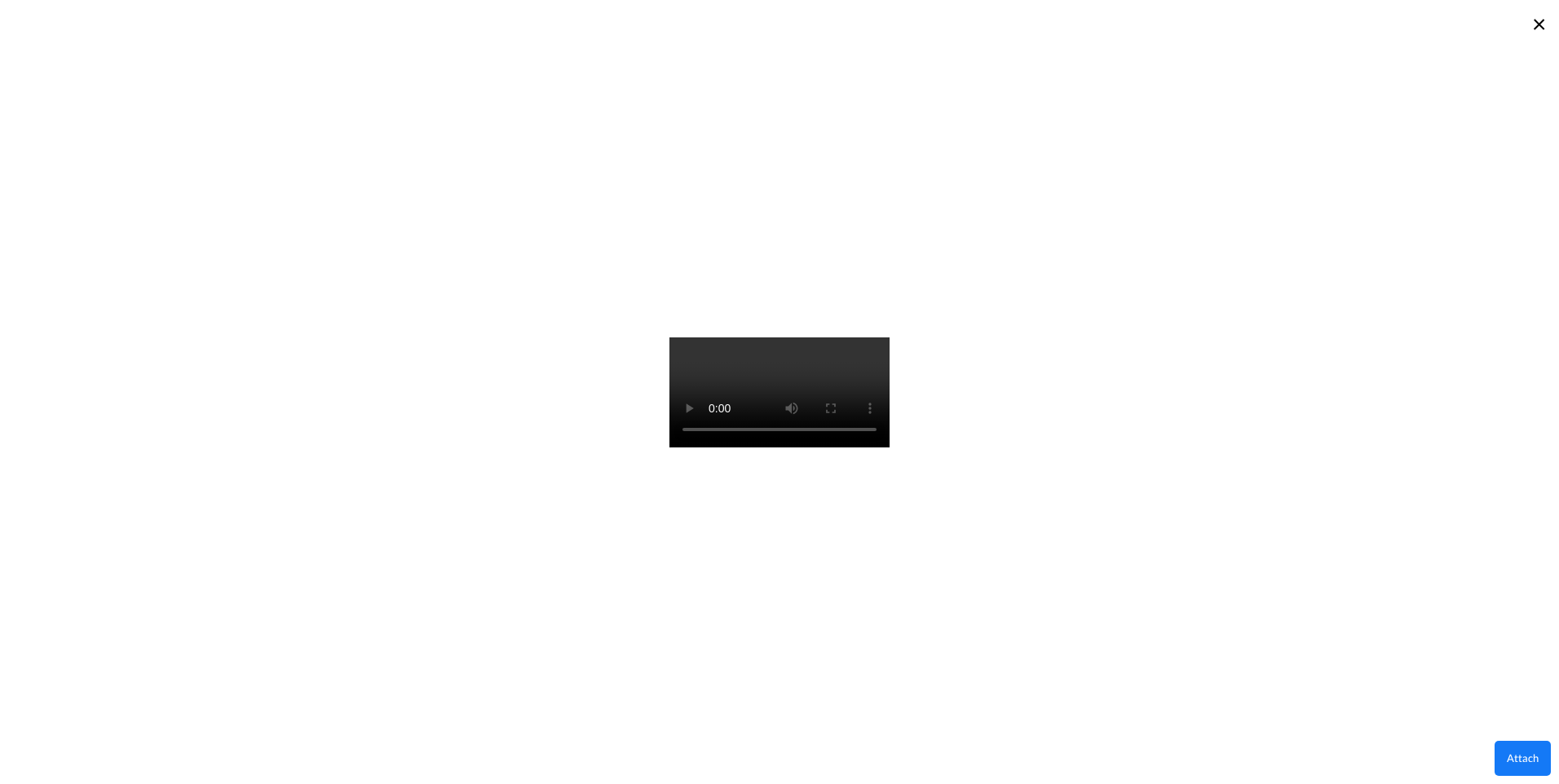 click on "×" at bounding box center [1539, 23] 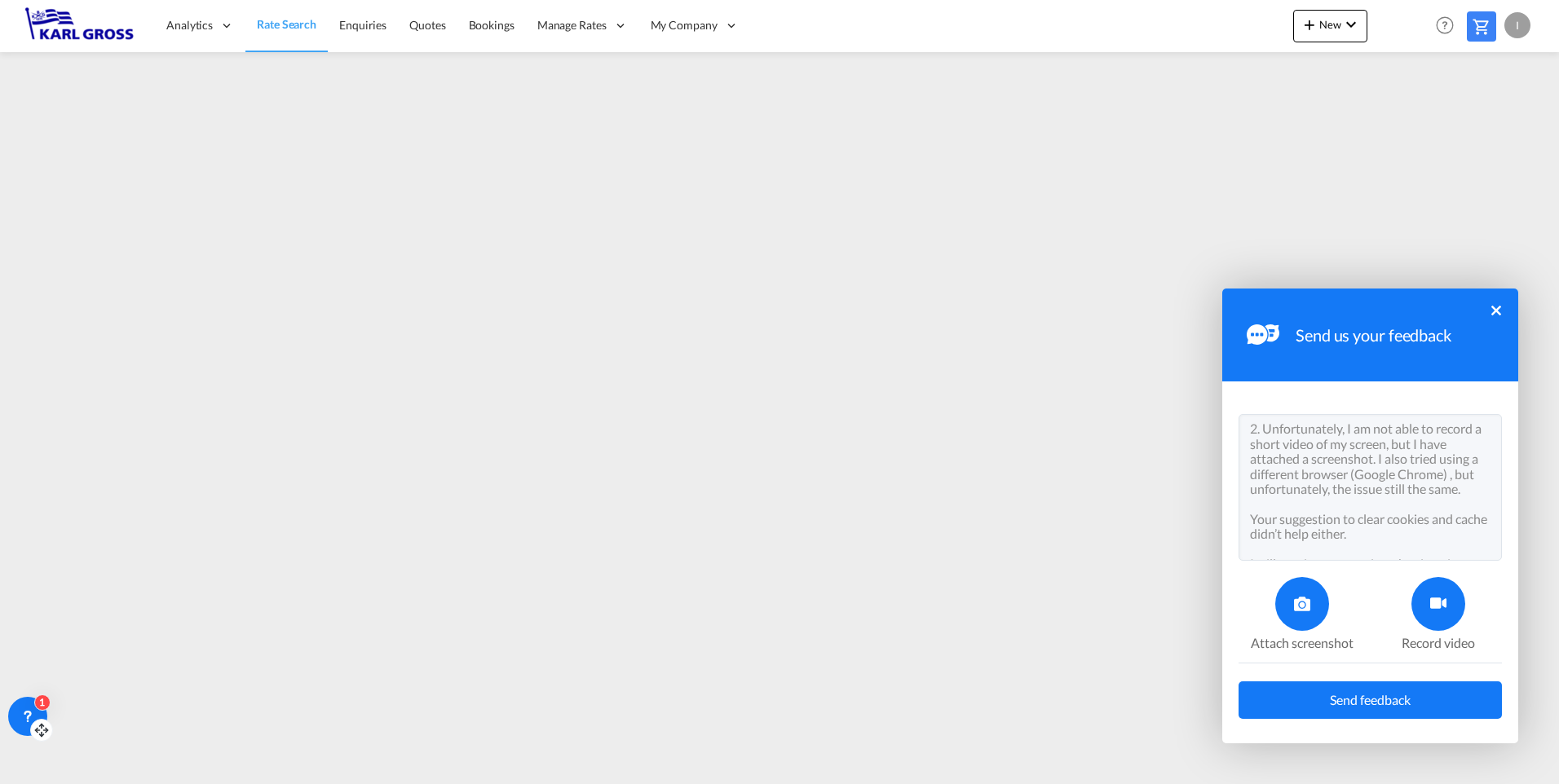 click at bounding box center [1438, 604] 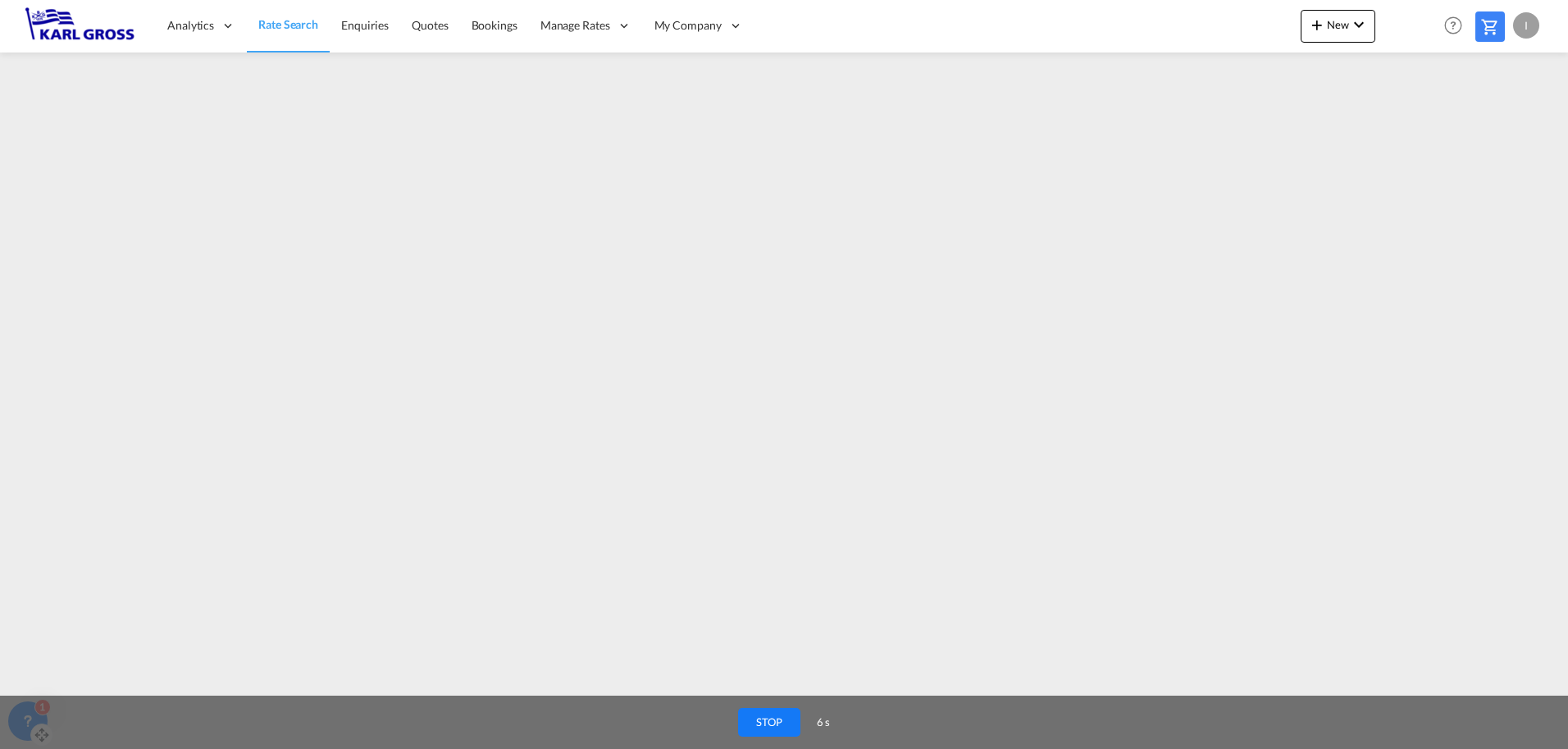click on "STOP" at bounding box center (769, 722) 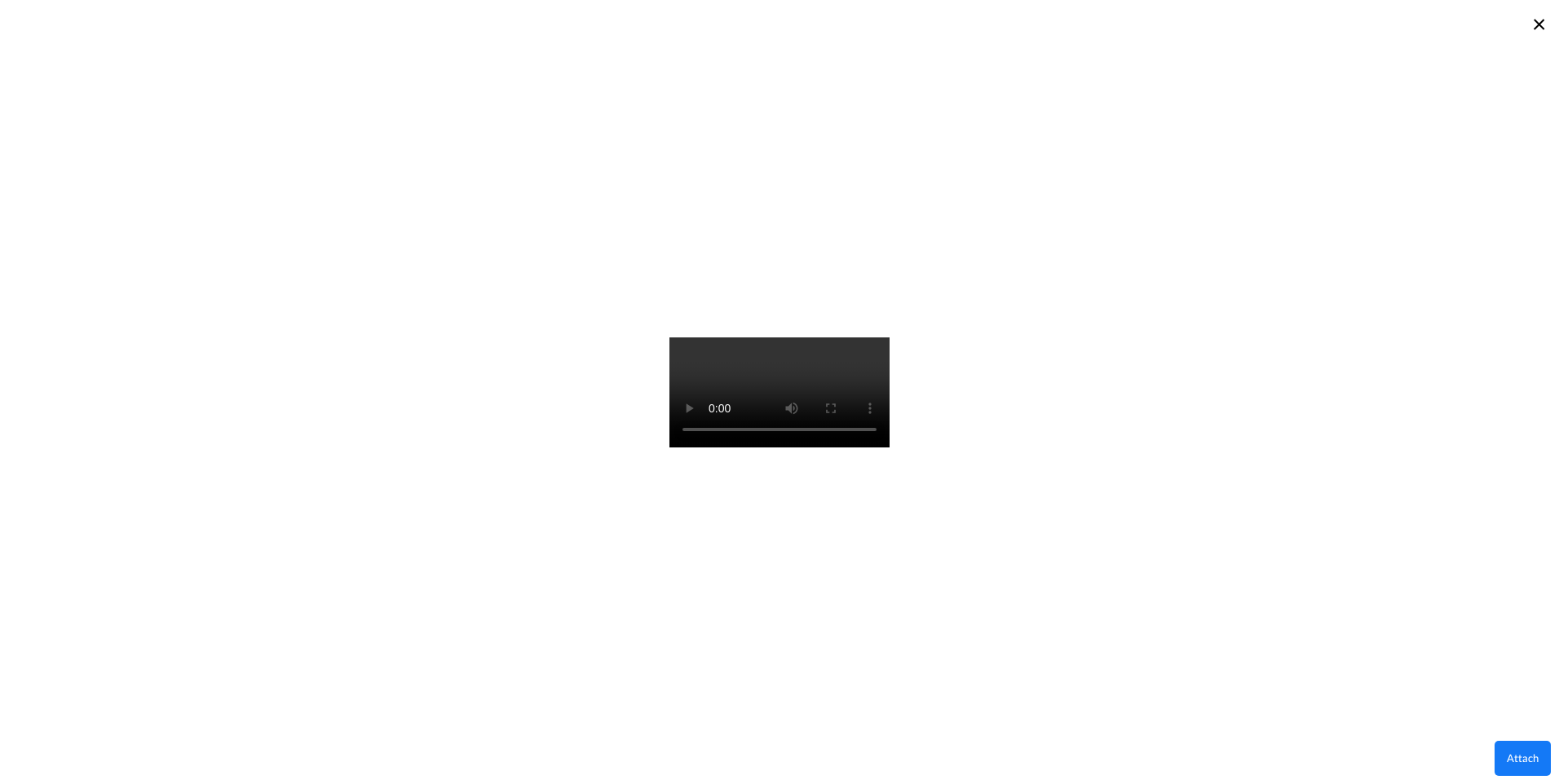 click on "×" at bounding box center [1539, 23] 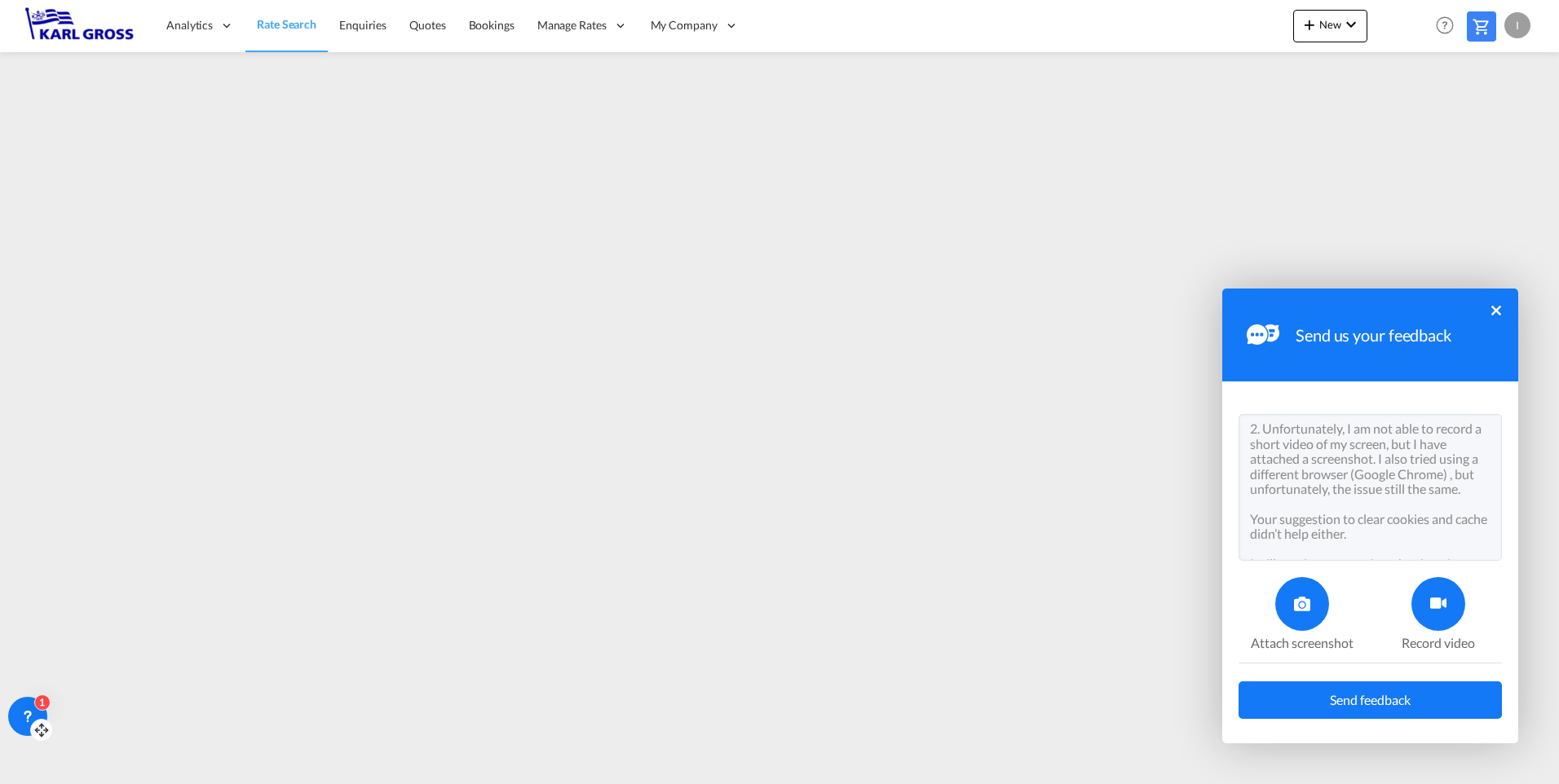 click at bounding box center [1438, 604] 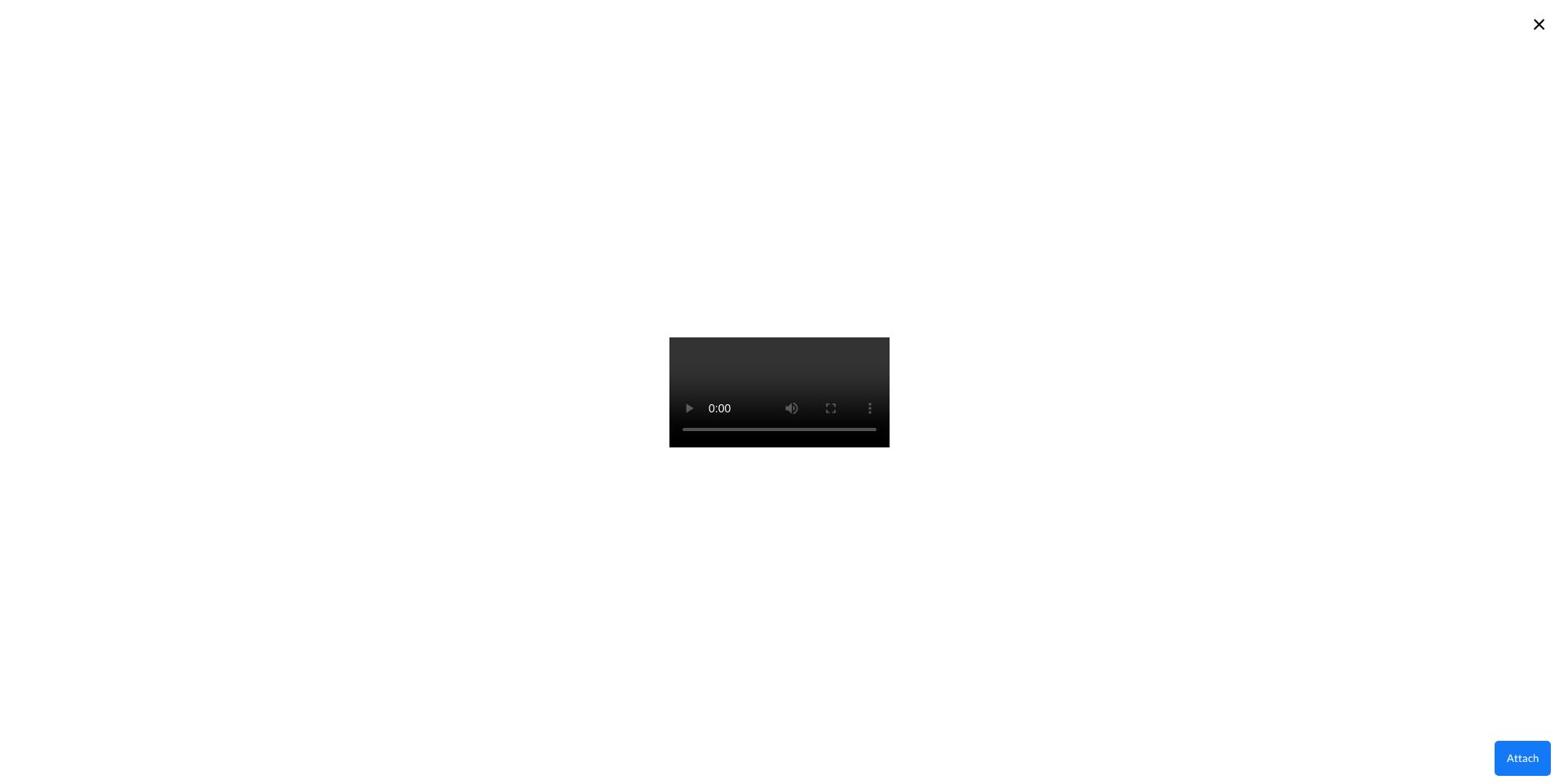 click on "×" at bounding box center [1539, 23] 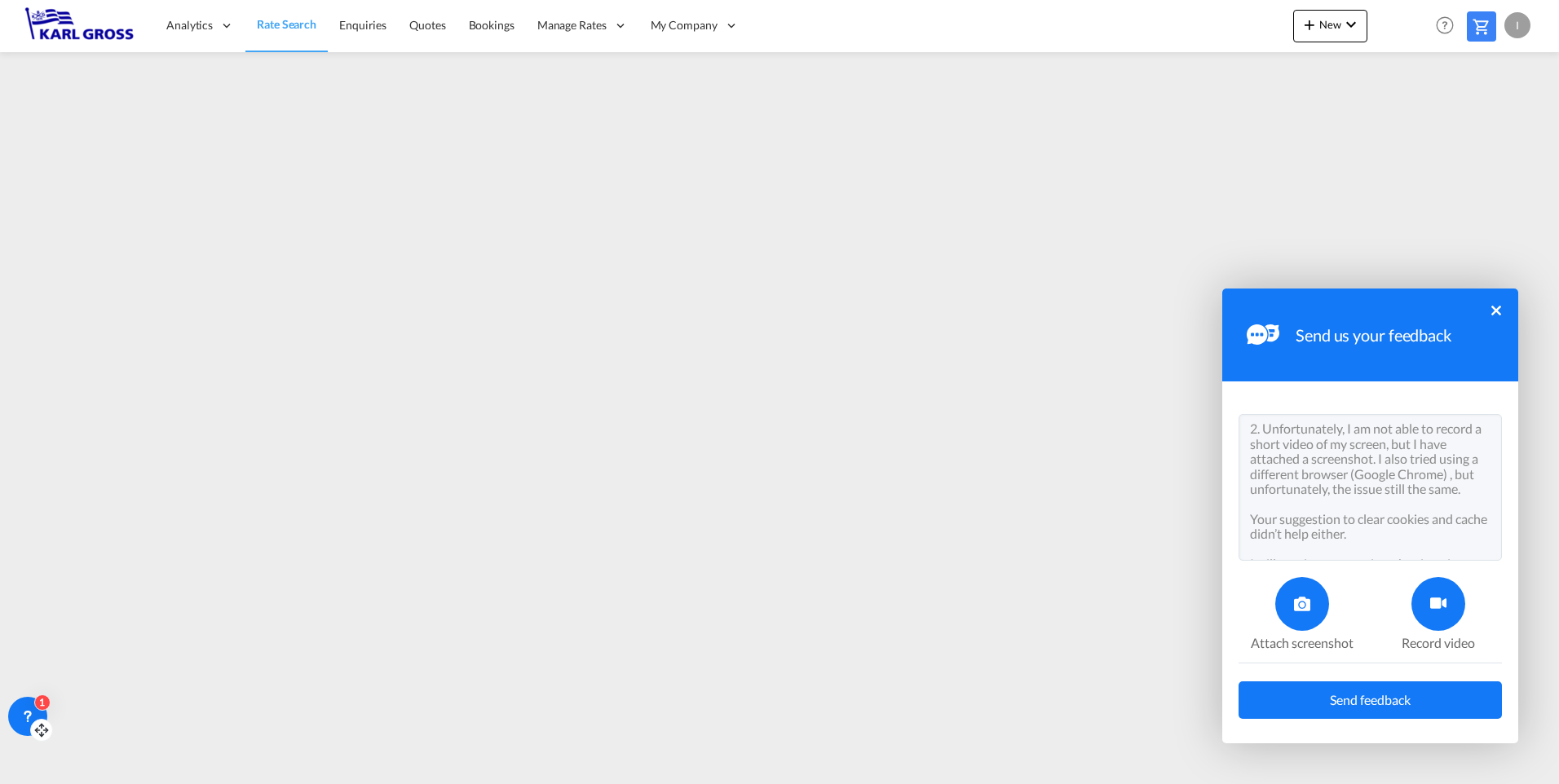 click on "Anwer to SupportID [#106396]
Dears,
thank you very much for your response.
I will kindly answer to your questions:
1. I have noticed the issue with the loading time several times already. It often takes a very long time until all rates are displayed. At first, just a few appear, and then I sometimes must wait up to two minutes before anything else happens.
2. Unfortunately, I am not able to record a short video of my screen, but I have attached a screenshot. I also tried using a different browser (Google Chrome) , but unfortunately, the issue still the same.
Your suggestion to clear cookies and cache didn’t help either.
I will continue to monitor the situation daily to see if the loading time improves.
Thank you again for looking into this and I wish you a great day." at bounding box center [1370, 487] 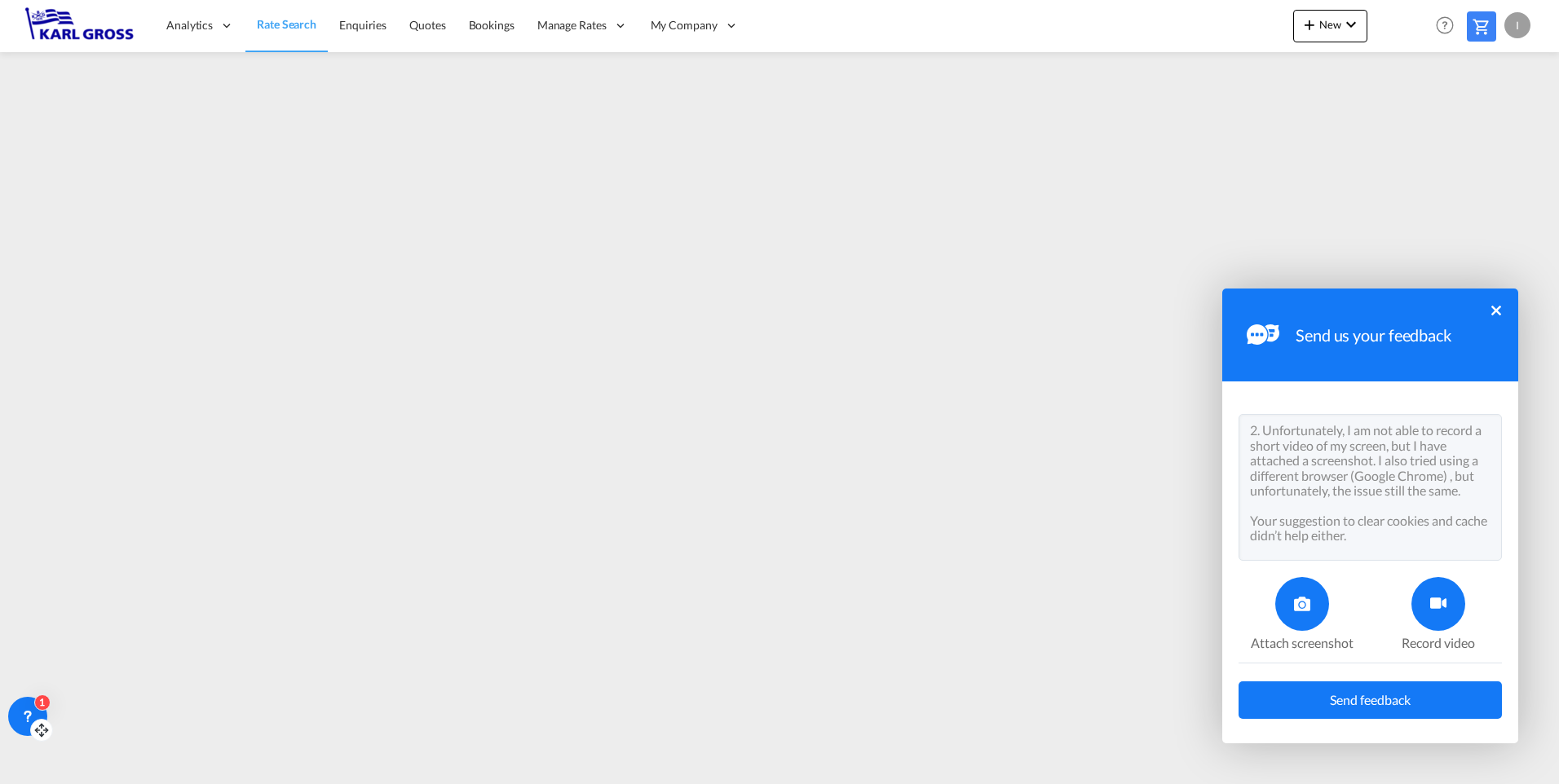 scroll, scrollTop: 222, scrollLeft: 0, axis: vertical 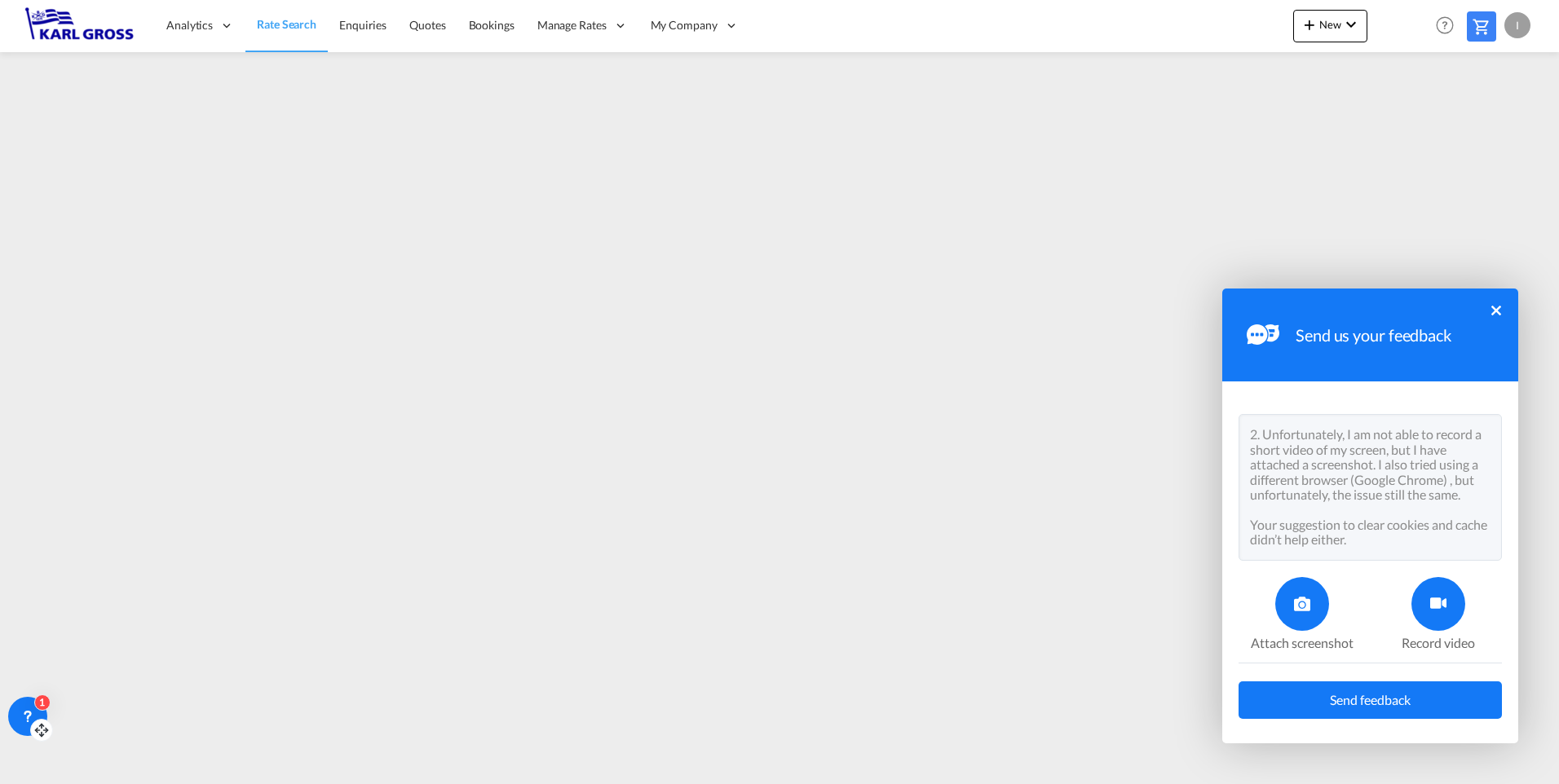 drag, startPoint x: 1375, startPoint y: 480, endPoint x: 1267, endPoint y: 456, distance: 110.63453 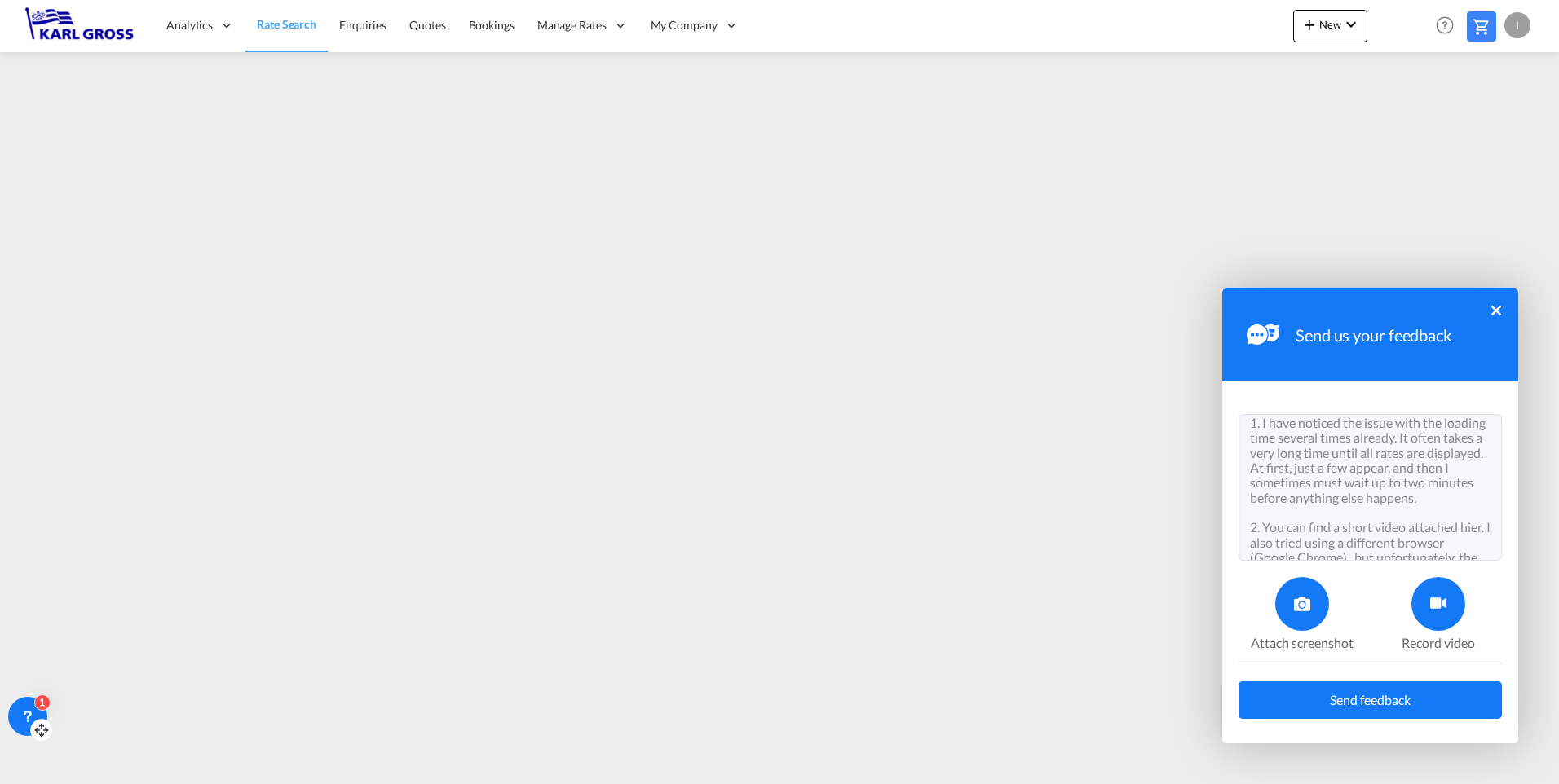 scroll, scrollTop: 119, scrollLeft: 0, axis: vertical 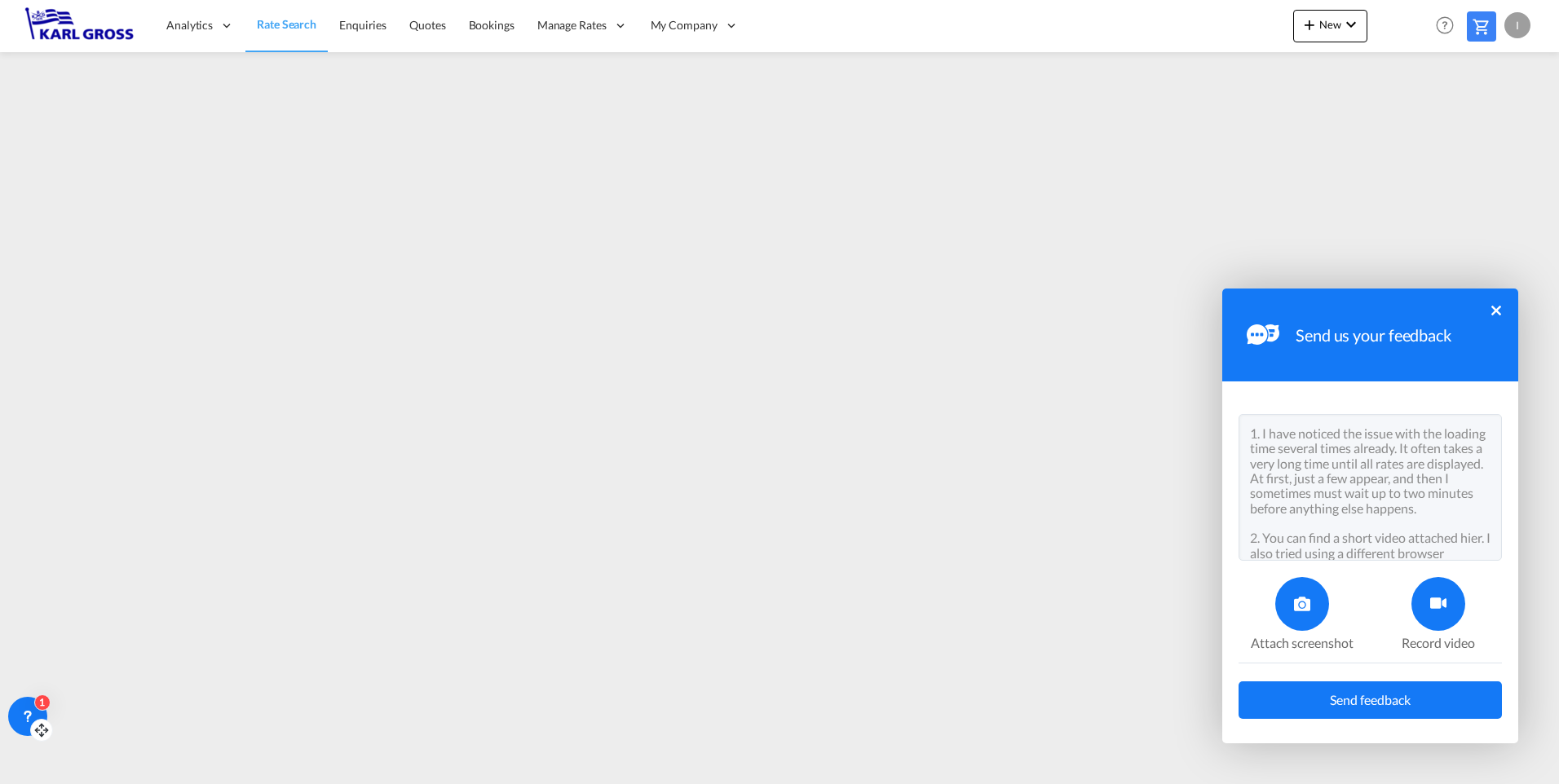 click on "Anwer to SupportID [#106396]
Dears,
thank you very much for your response.
I will kindly answer to your questions:
1. I have noticed the issue with the loading time several times already. It often takes a very long time until all rates are displayed. At first, just a few appear, and then I sometimes must wait up to two minutes before anything else happens.
2. You can find a short video attached hier. I also tried using a different browser (Google Chrome) , but unfortunately, the issue still the same.
Your suggestion to clear cookies and cache didn’t help either.
I will continue to monitor the situation daily to see if the loading time improves.
Thank you again for looking into this and I wish you a great day." at bounding box center (1370, 487) 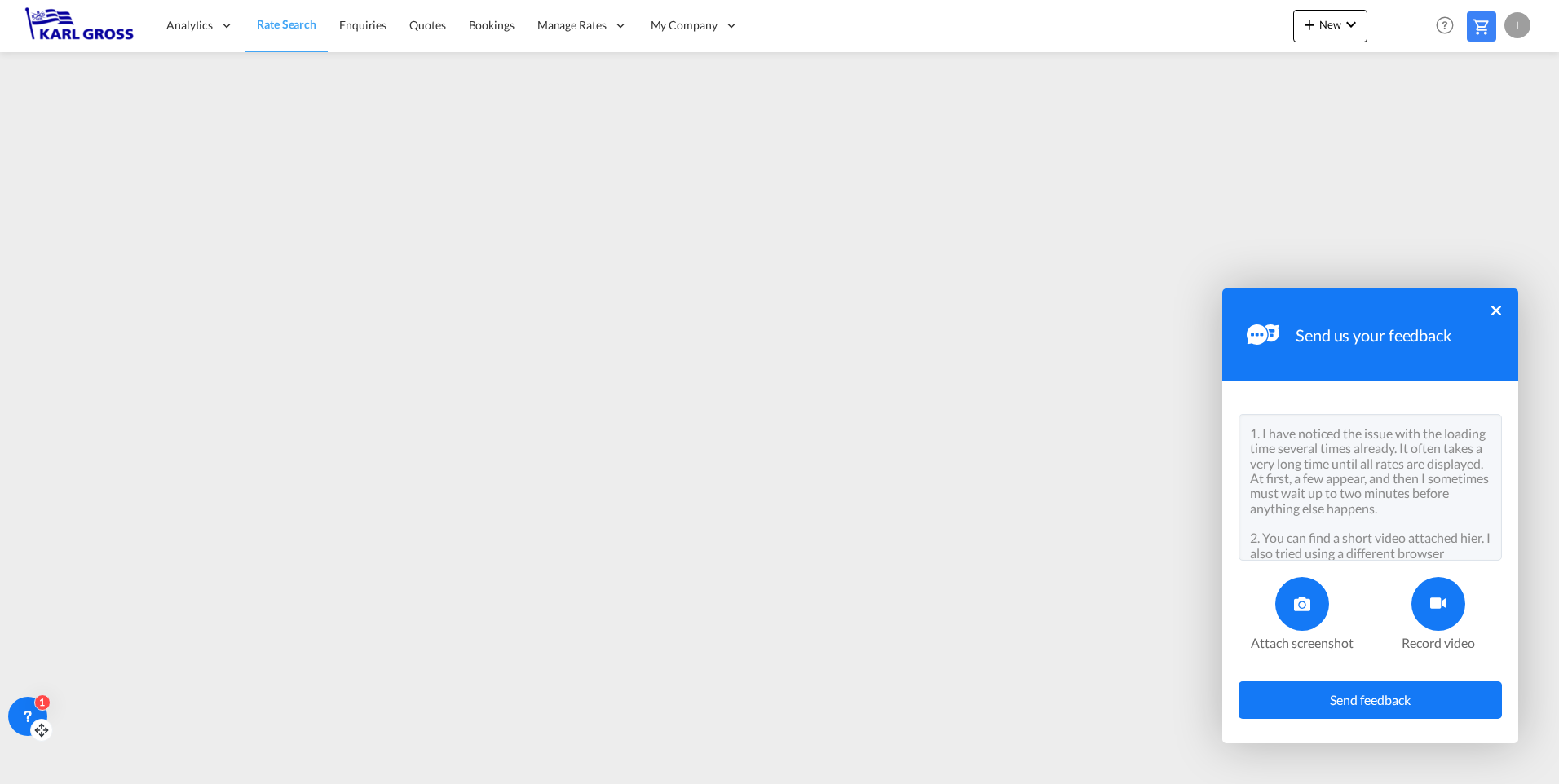 click on "Anwer to SupportID [#106396]
Dears,
thank you very much for your response.
I will kindly answer to your questions:
1. I have noticed the issue with the loading time several times already. It often takes a very long time until all rates are displayed. At first, a few appear, and then I sometimes must wait up to two minutes before anything else happens.
2. You can find a short video attached hier. I also tried using a different browser (Google Chrome) , but unfortunately, the issue still the same.
Your suggestion to clear cookies and cache didn’t help either.
I will continue to monitor the situation daily to see if the loading time improves.
Thank you again for looking into this and I wish you a great day." at bounding box center (1370, 487) 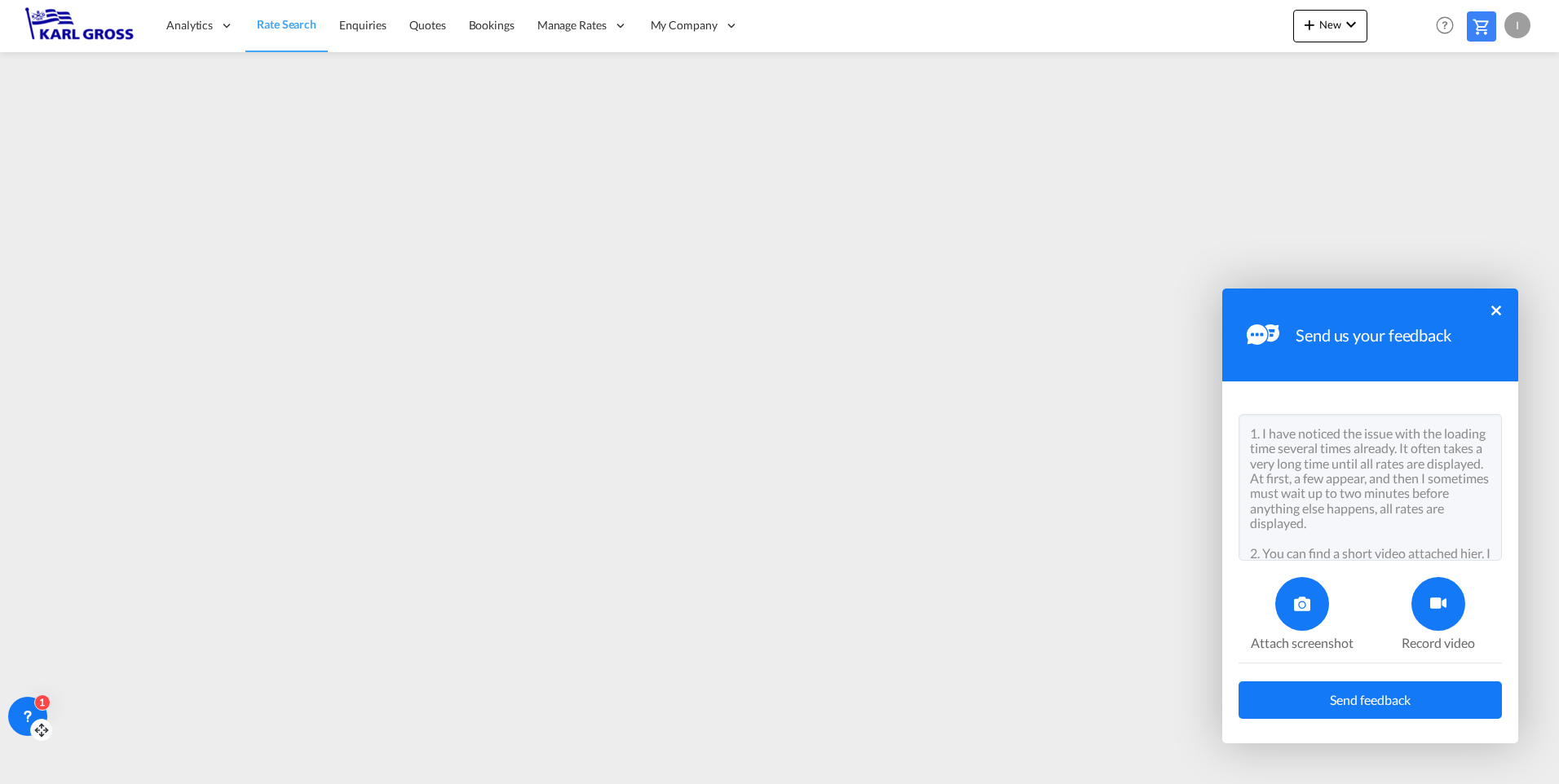 click at bounding box center [1438, 604] 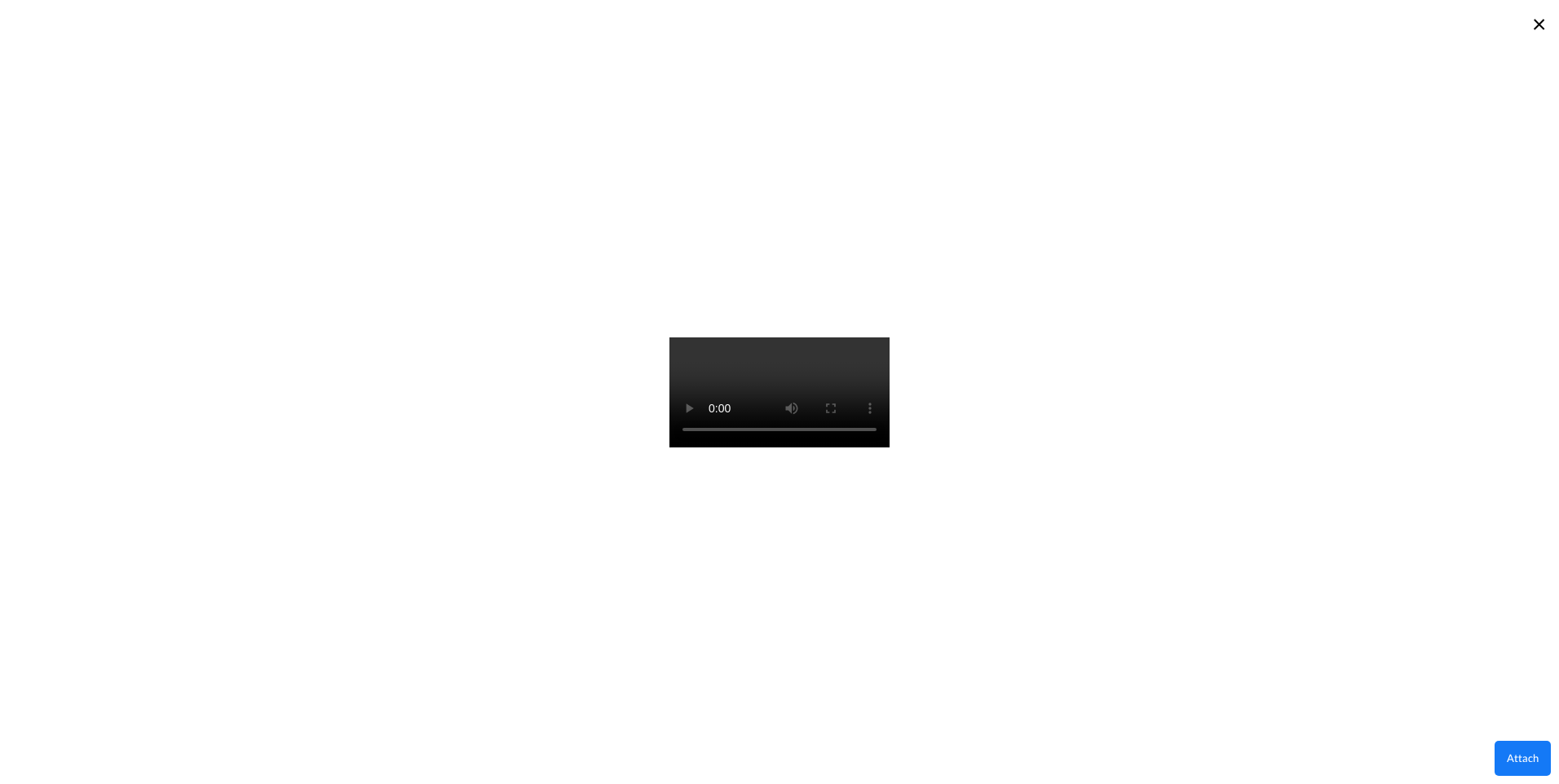 click on "Attach" at bounding box center [1522, 758] 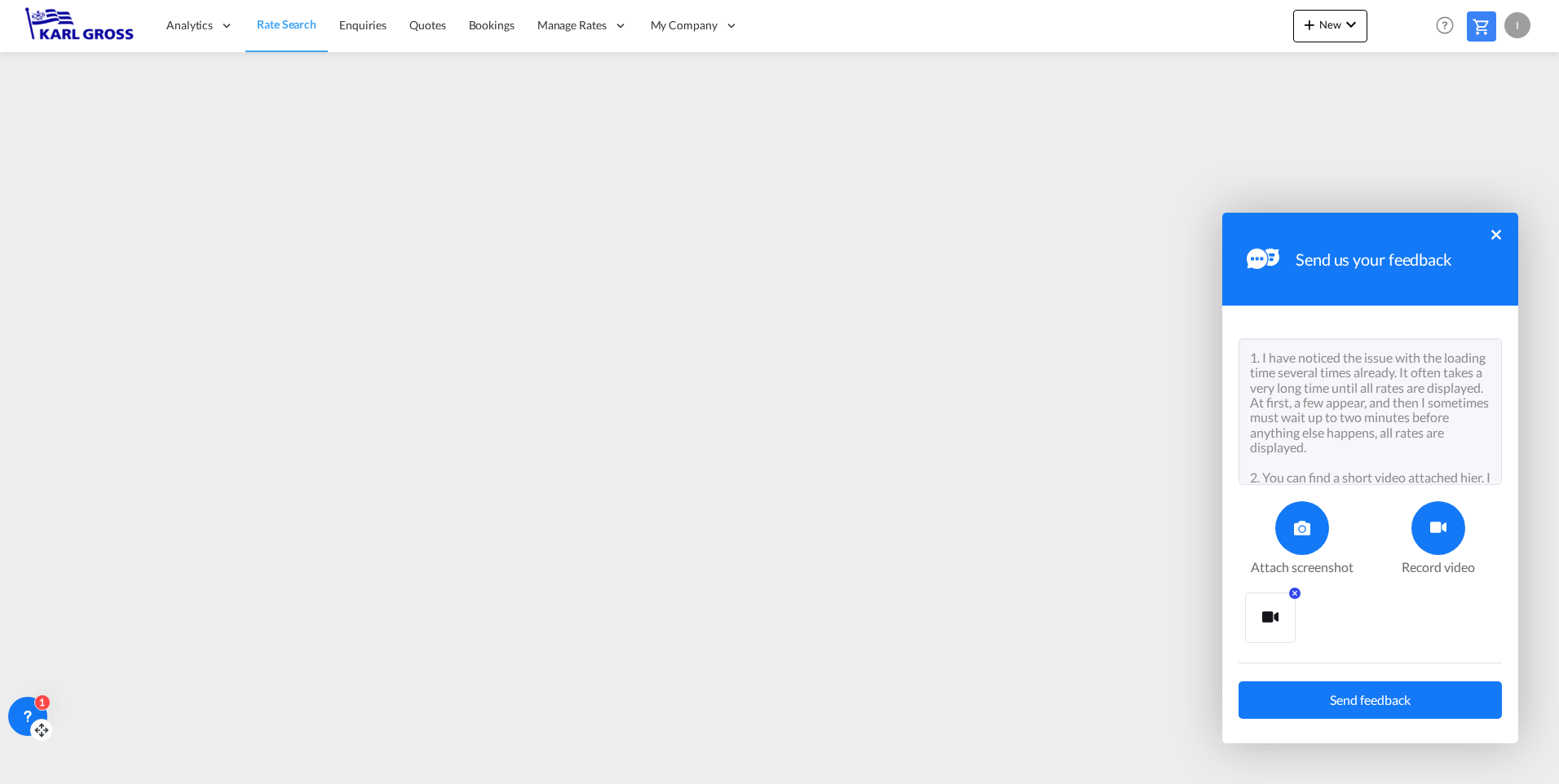 scroll, scrollTop: 0, scrollLeft: 0, axis: both 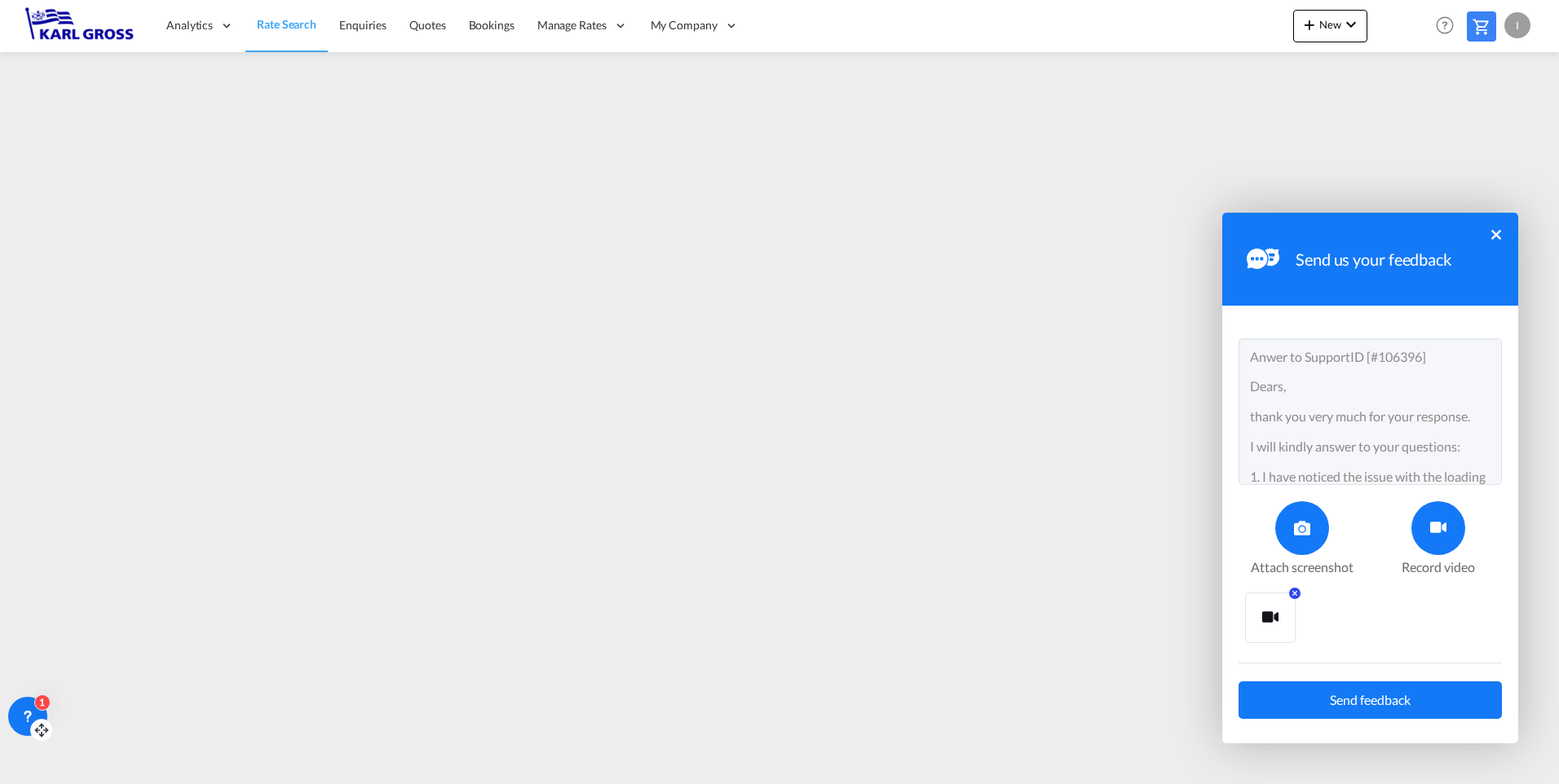 click on "Anwer to SupportID [#106396]
Dears,
thank you very much for your response.
I will kindly answer to your questions:
1. I have noticed the issue with the loading time several times already. It often takes a very long time until all rates are displayed. At first, a few appear, and then I sometimes must wait up to two minutes before anything else happens, all rates are displayed.
2. You can find a short video attached hier. I also tried using a different browser (Google Chrome) , but unfortunately, the issue still the same.
Your suggestion to clear cookies and cache didn’t help either.
I will continue to monitor the situation daily to see if the loading time improves.
Thank you again for looking into this and I wish you a great day." at bounding box center [1370, 412] 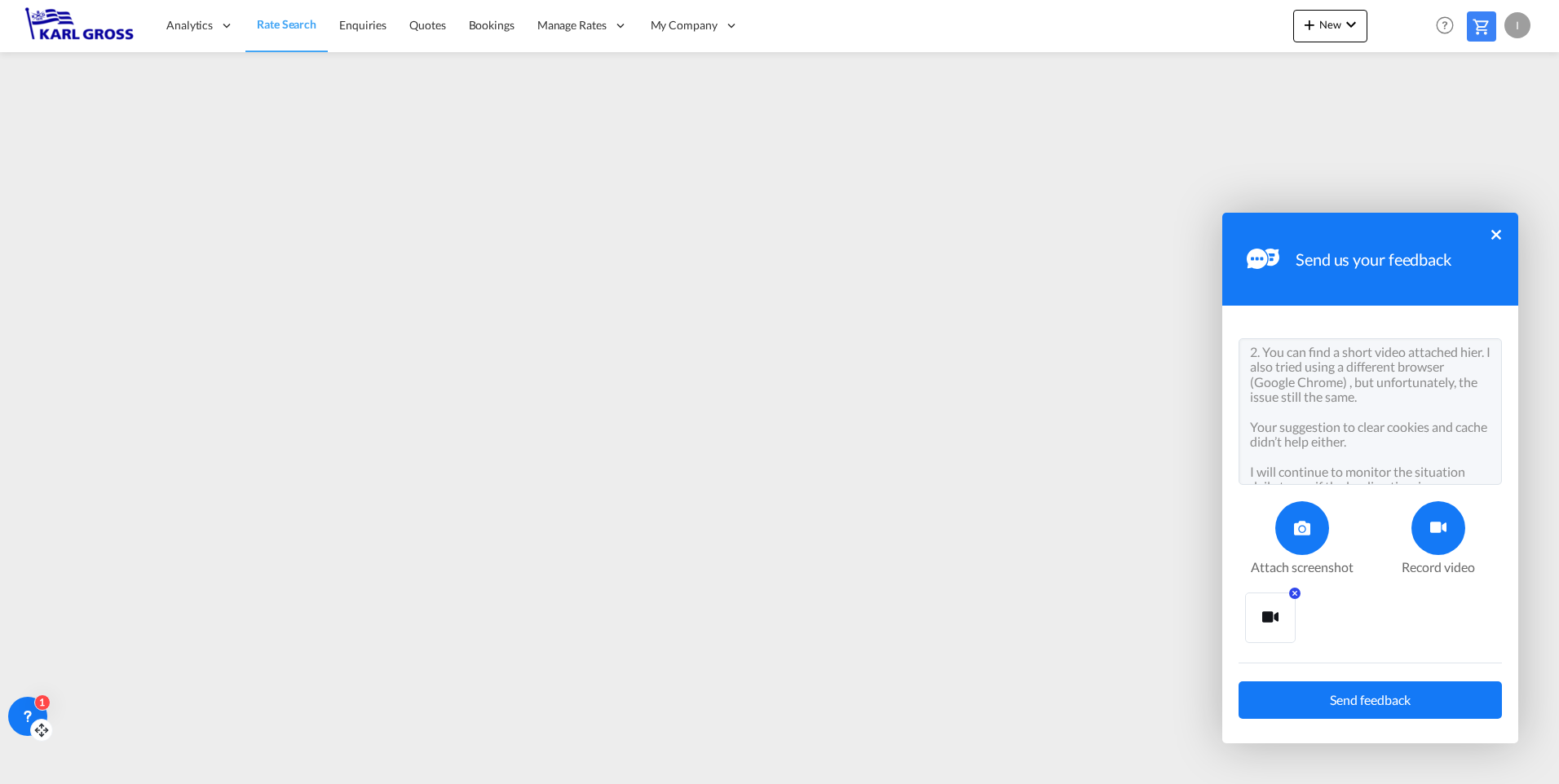 scroll, scrollTop: 81, scrollLeft: 0, axis: vertical 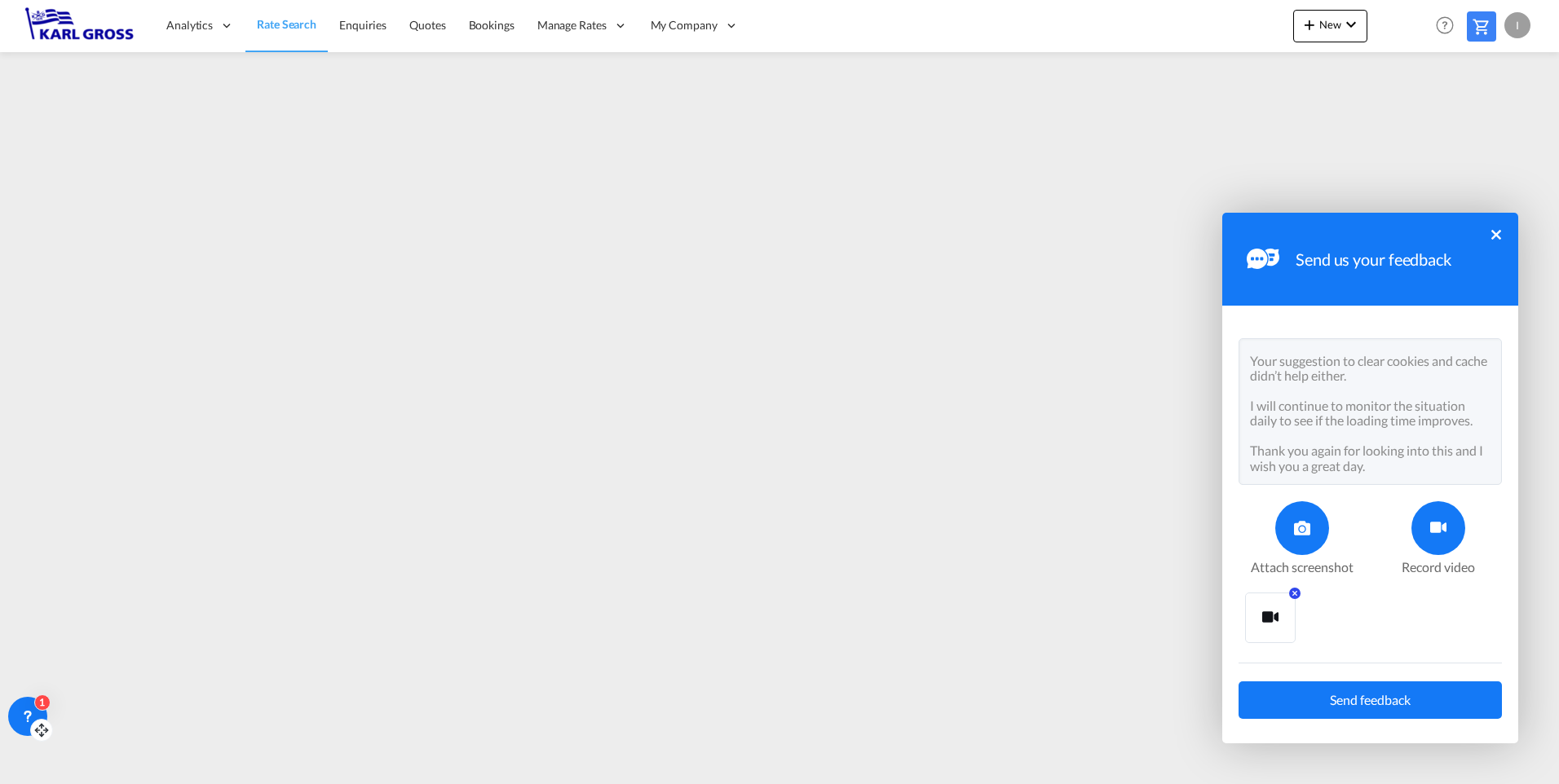 click on "Anwer to SupportID [#106396]
Dears,
thank you very much for your response.
I will kindly answer to your questions:
1. I have noticed the issue with the loading time several times already. It often takes a very long time until all rates are displayed. At first, a few appear, and then I sometimes must wait up to two minutes before anything else happens, all rates are displayed.
2. You can find a short video attached hier. I also tried using a different browser (Google Chrome) , but unfortunately, the issue still the same.
Your suggestion to clear cookies and cache didn’t help either.
I will continue to monitor the situation daily to see if the loading time improves.
Thank you again for looking into this and I wish you a great day." at bounding box center [1370, 412] 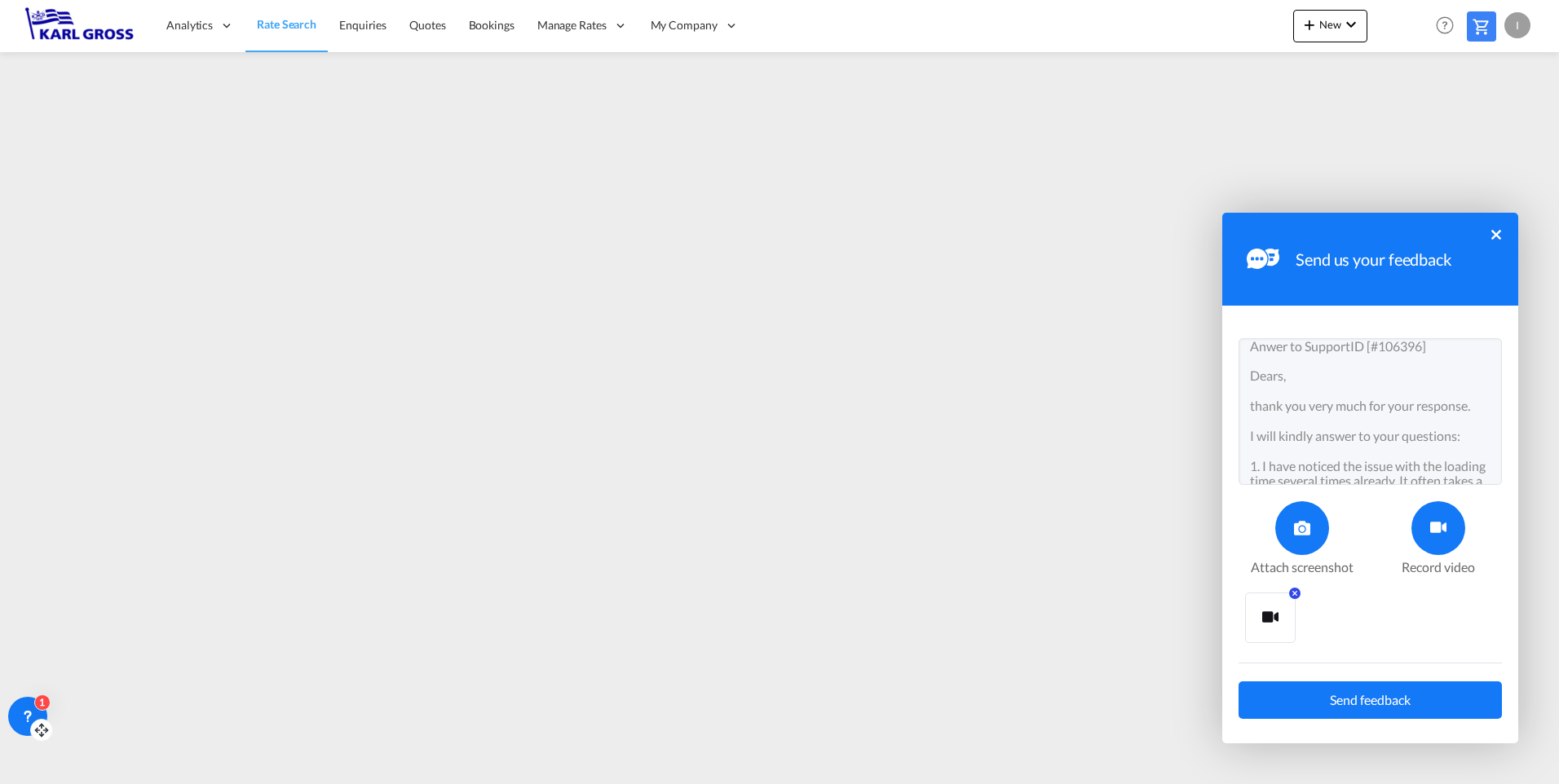 scroll, scrollTop: 0, scrollLeft: 0, axis: both 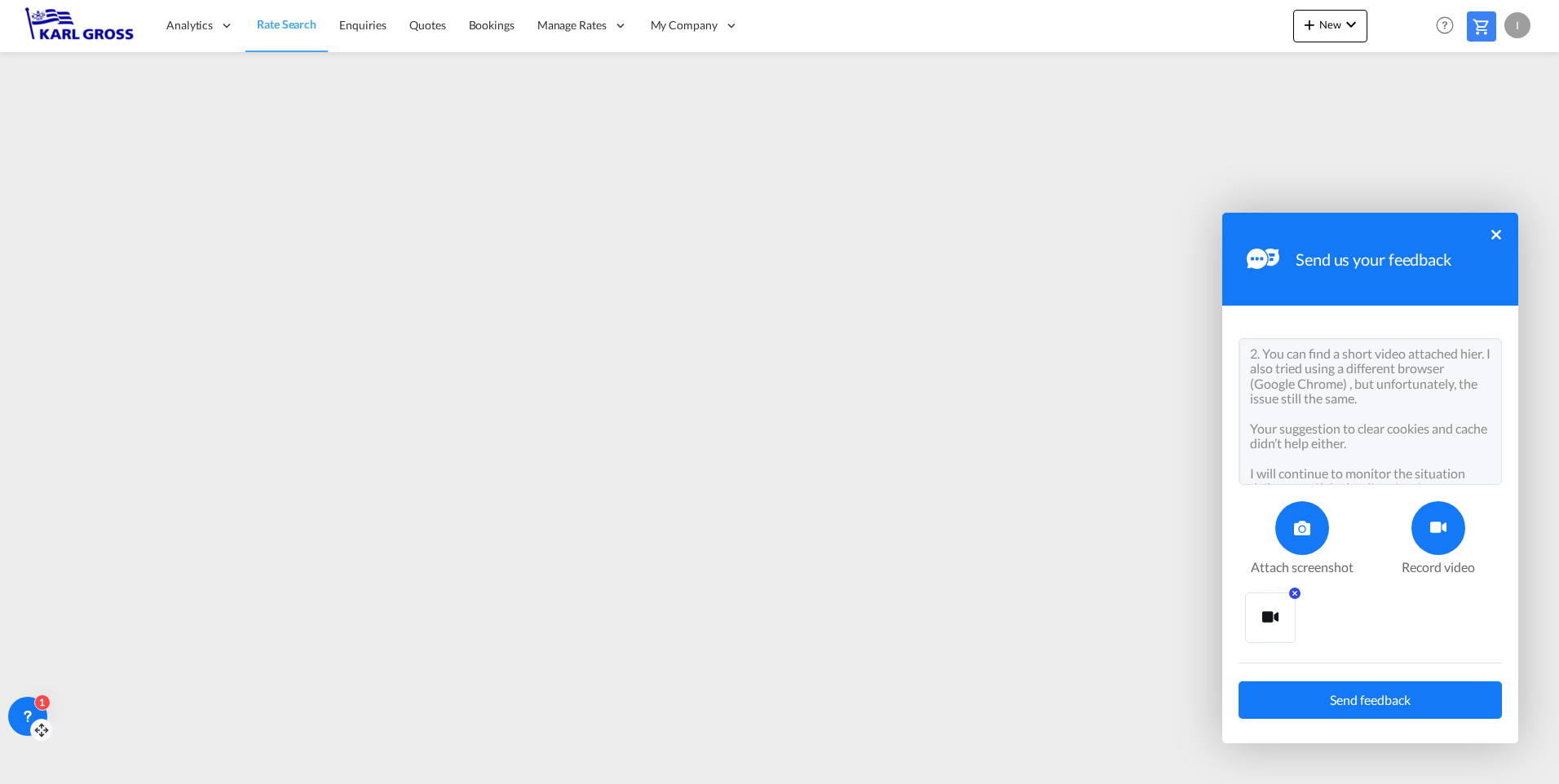 click on "Anwer to SupportID [#106396]
Dears,
thank you very much for your response.
I will kindly answer to your questions:
1. I have noticed the issue with the loading time several times already. It often takes a very long time until all rates are displayed. At first, a few appear, and then I sometimes must wait up to two minutes before anything else happens, all rates are displayed.
2. You can find a short video attached hier. I also tried using a different browser (Google Chrome) , but unfortunately, the issue still the same.
Your suggestion to clear cookies and cache didn’t help either.
I will continue to monitor the situation daily to see if the loading time improves.
Thank you again for looking into this and I wish you a great day." at bounding box center [1370, 412] 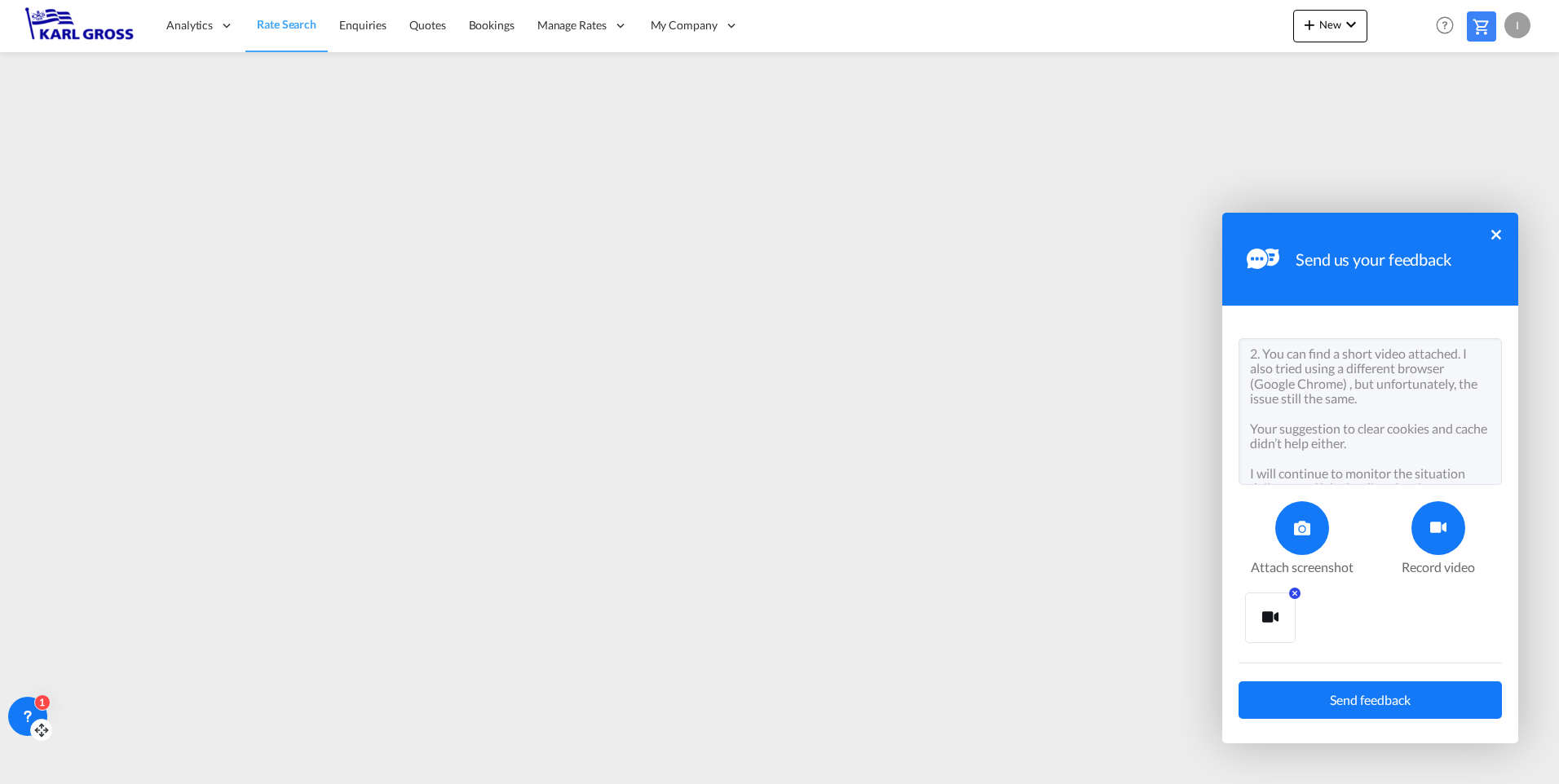 click on "Anwer to SupportID [#106396]
Dears,
thank you very much for your response.
I will kindly answer to your questions:
1. I have noticed the issue with the loading time several times already. It often takes a very long time until all rates are displayed. At first, a few appear, and then I sometimes must wait up to two minutes before anything else happens, all rates are displayed.
2. You can find a short video attached. I also tried using a different browser (Google Chrome) , but unfortunately, the issue still the same.
Your suggestion to clear cookies and cache didn’t help either.
I will continue to monitor the situation daily to see if the loading time improves.
Thank you again for looking into this and I wish you a great day." at bounding box center (1370, 412) 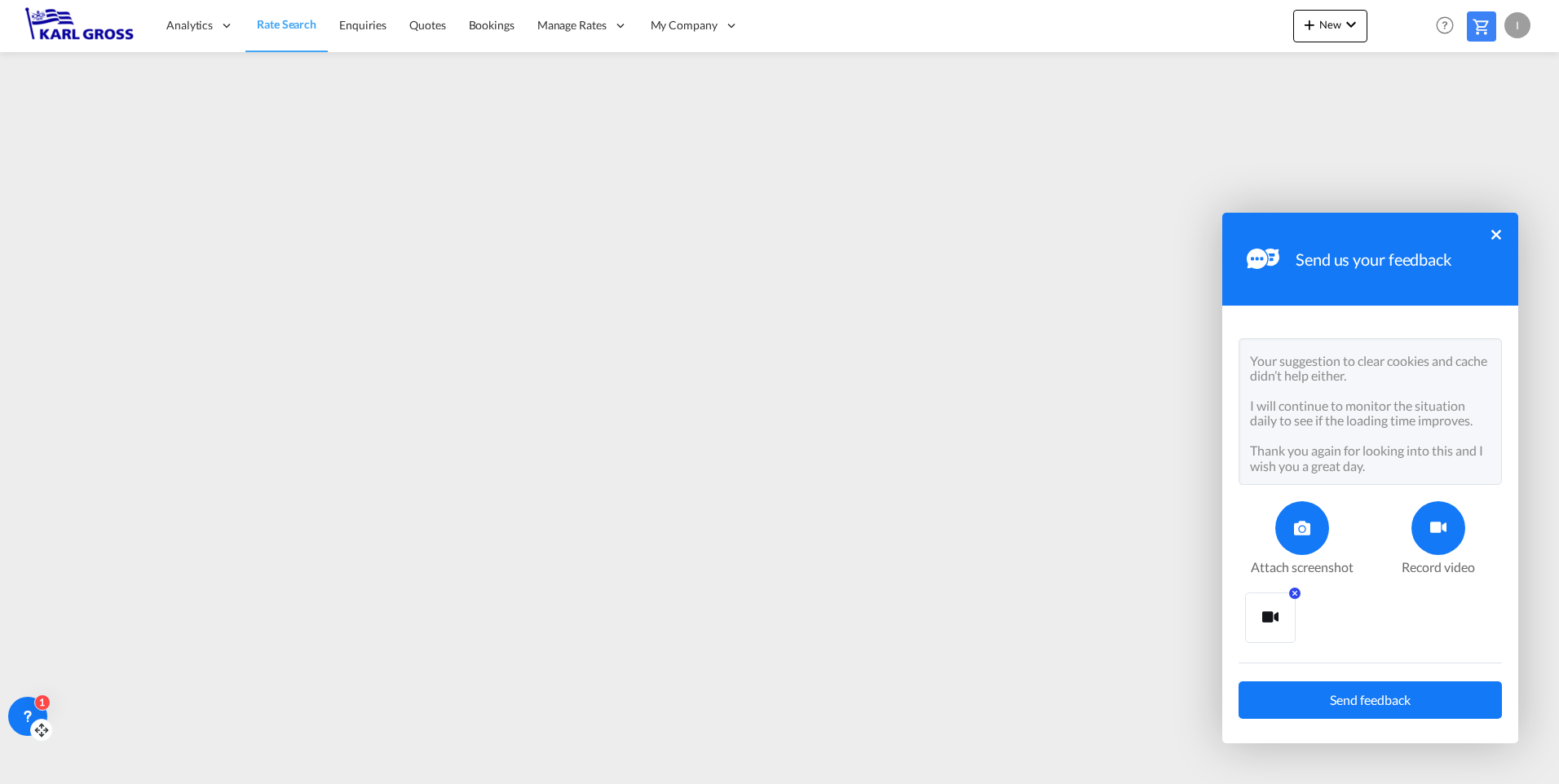 scroll, scrollTop: 325, scrollLeft: 0, axis: vertical 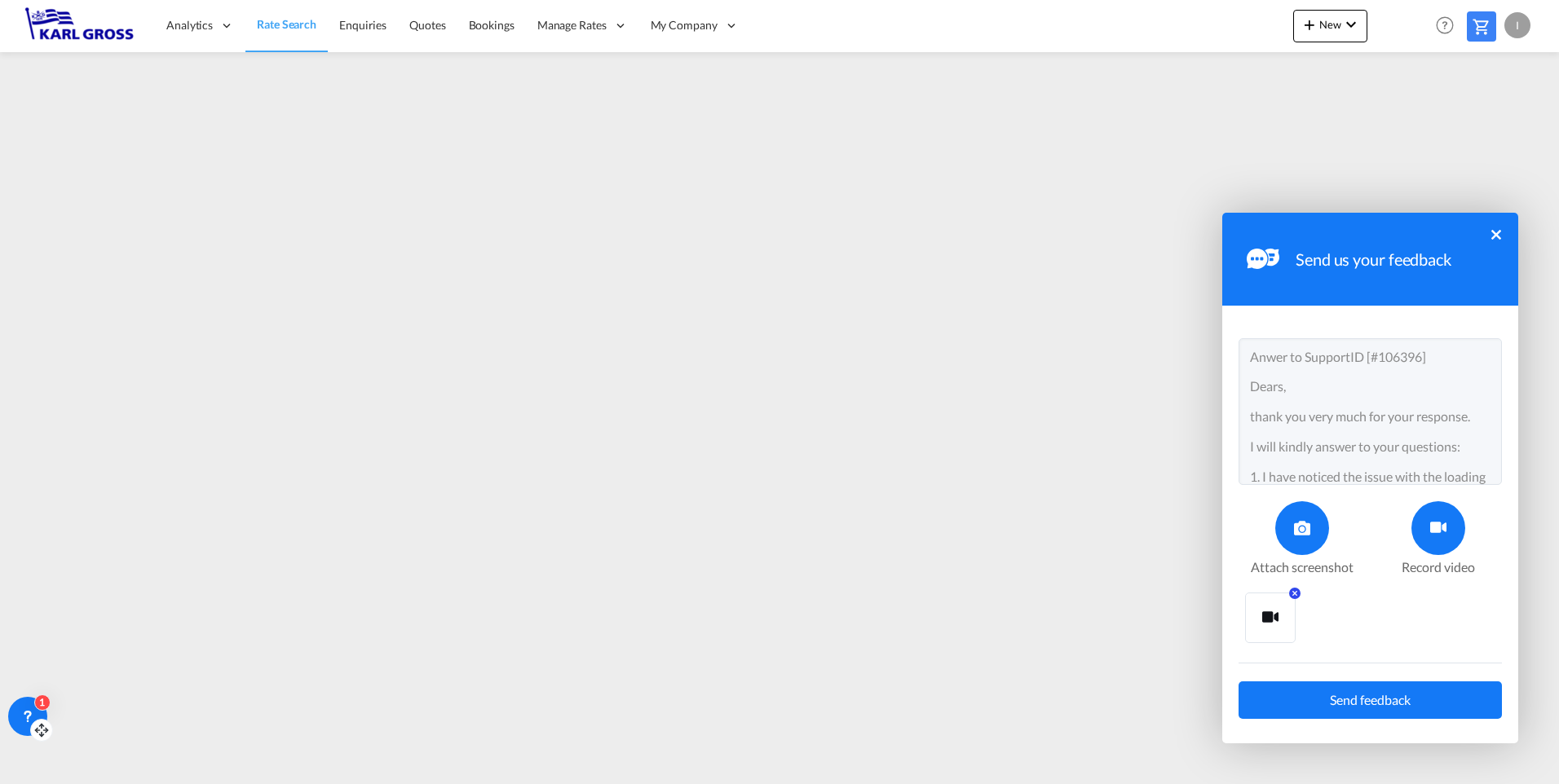 click at bounding box center (1270, 618) 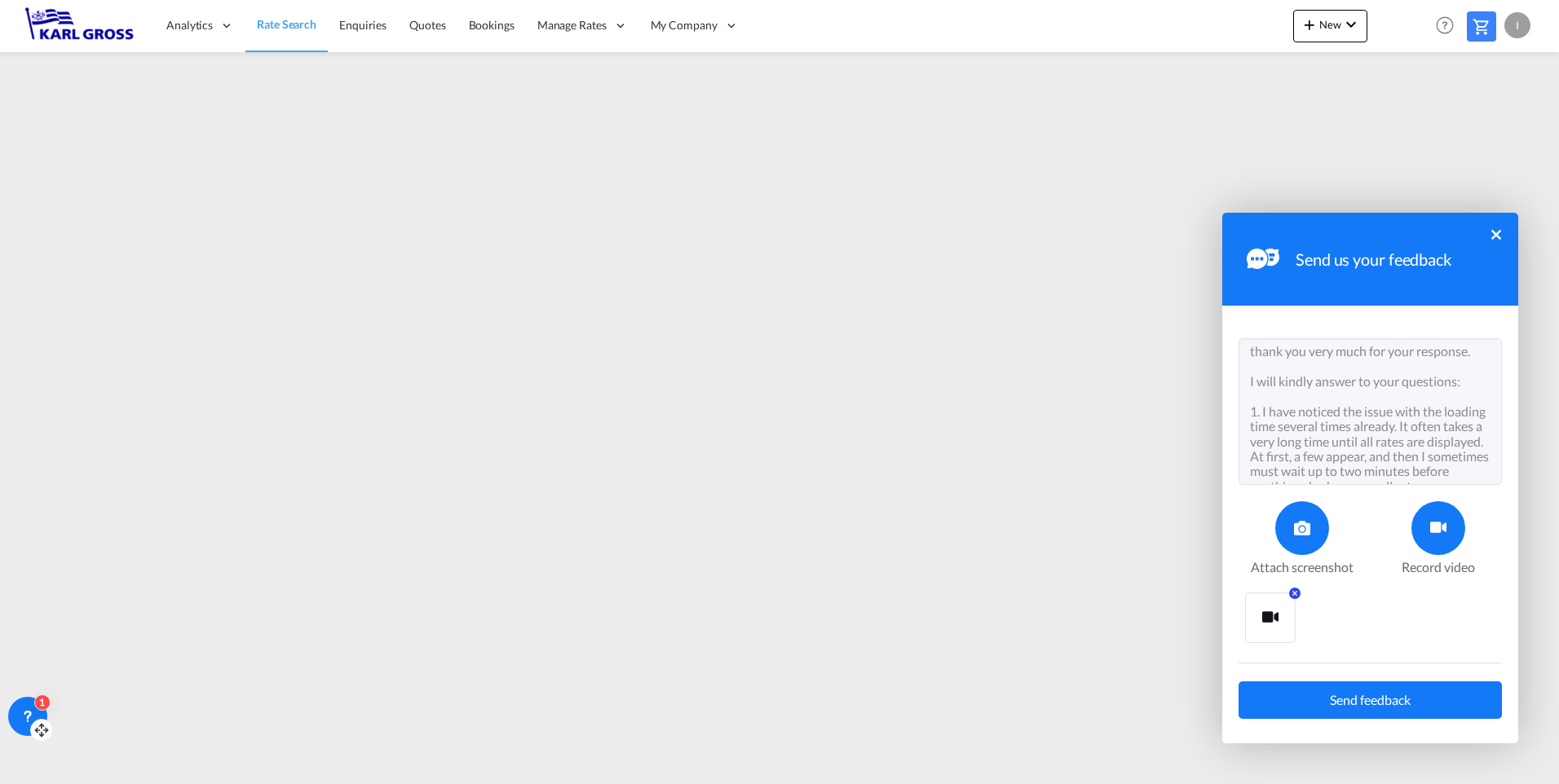 scroll, scrollTop: 98, scrollLeft: 0, axis: vertical 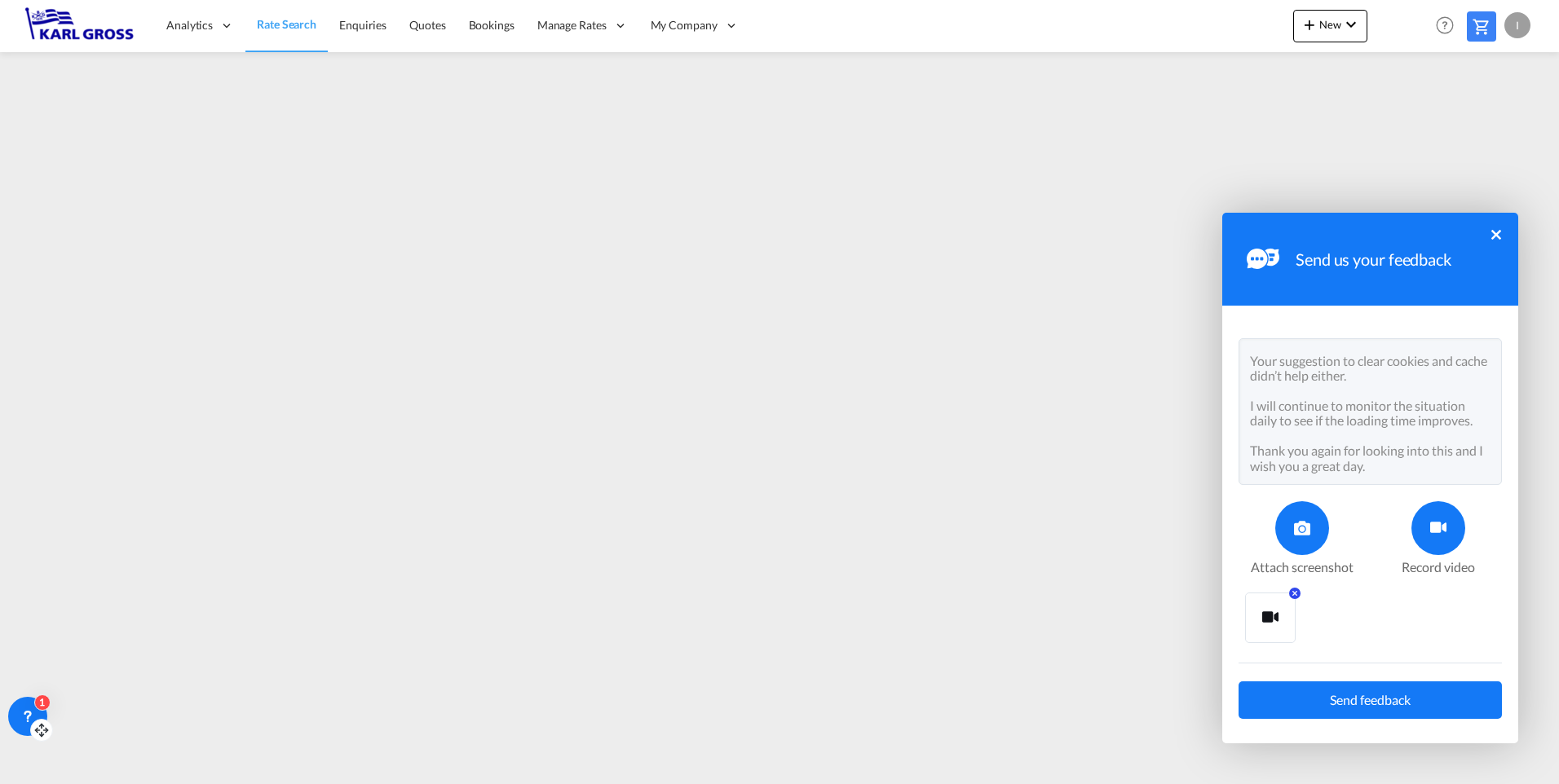 click on "Send feedback" at bounding box center (1370, 700) 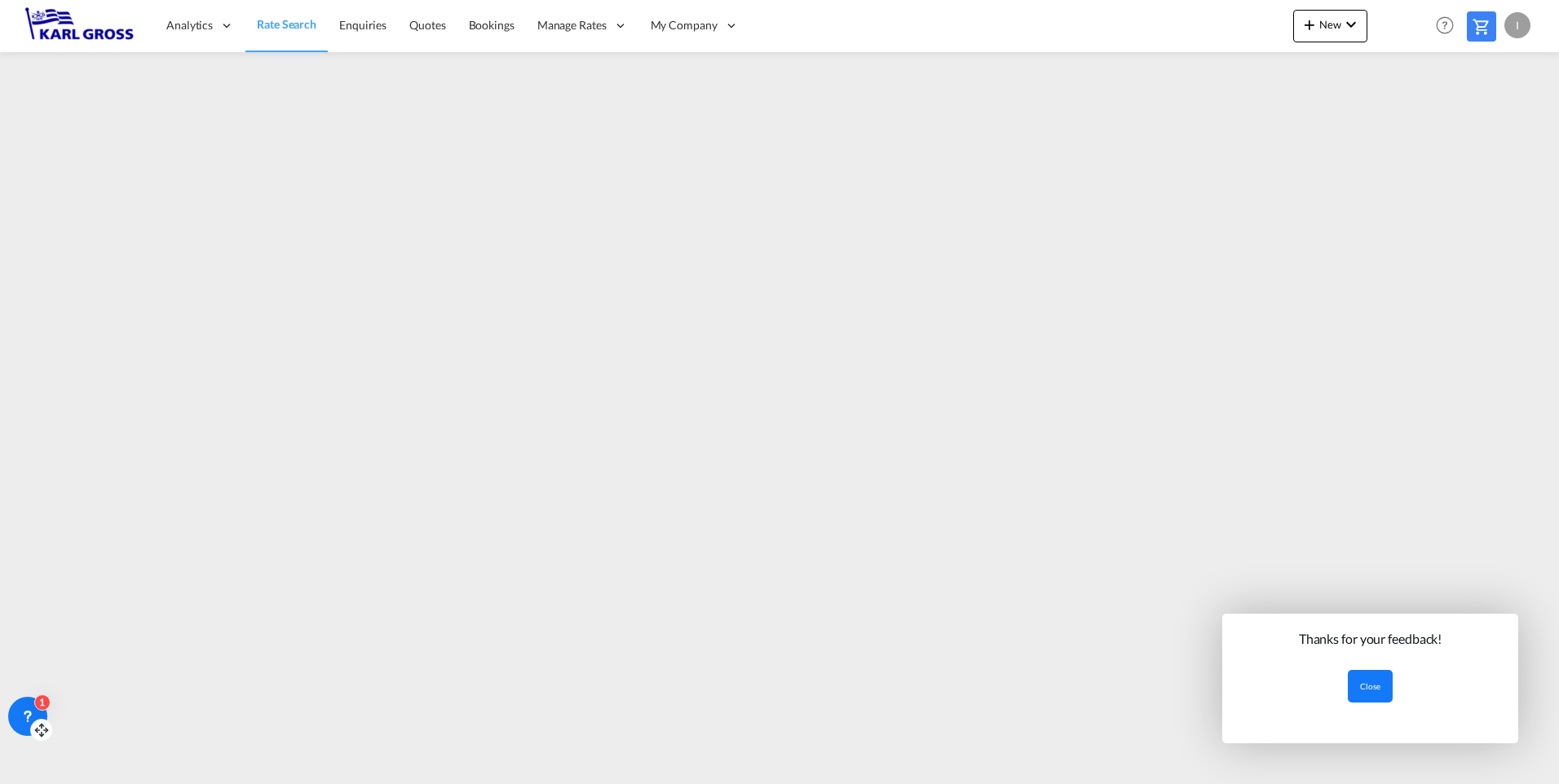 click on "Close" at bounding box center [1370, 686] 